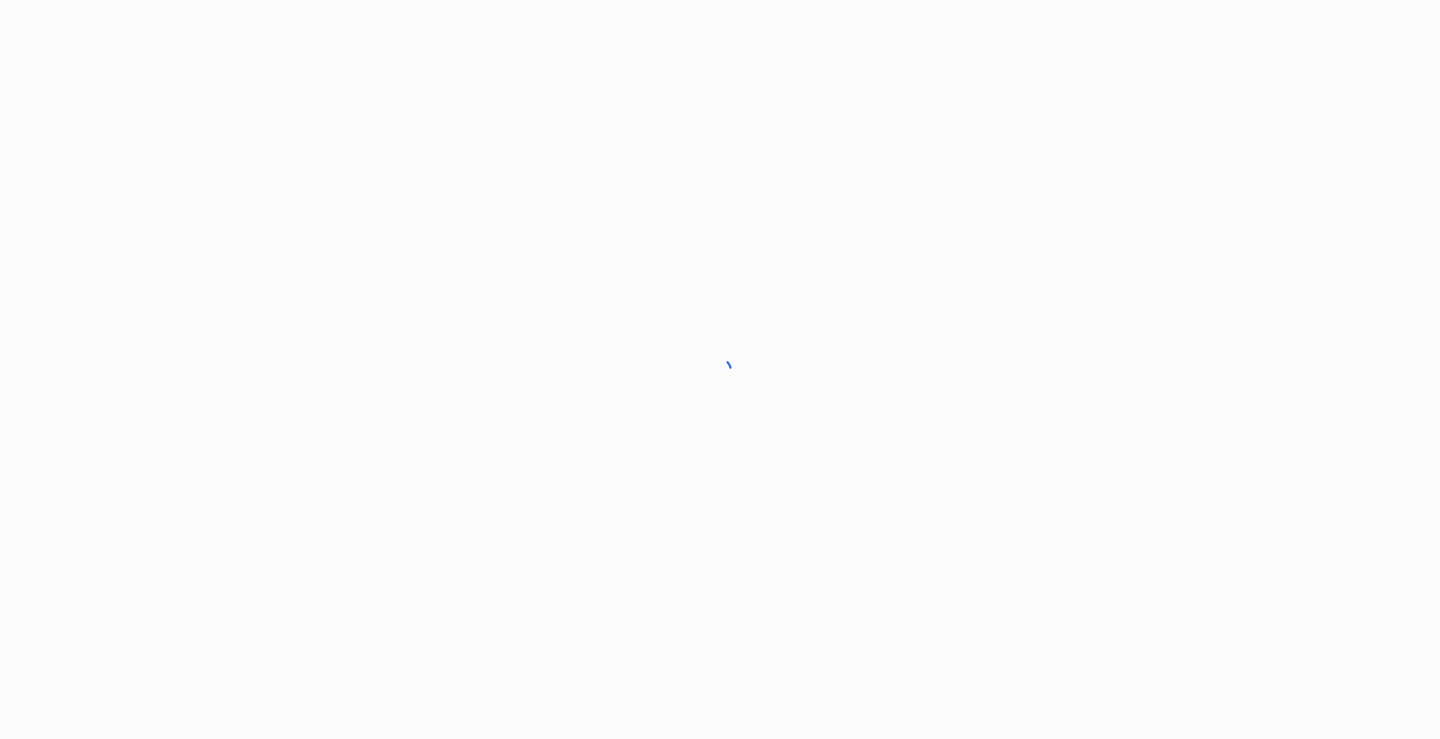 scroll, scrollTop: 0, scrollLeft: 0, axis: both 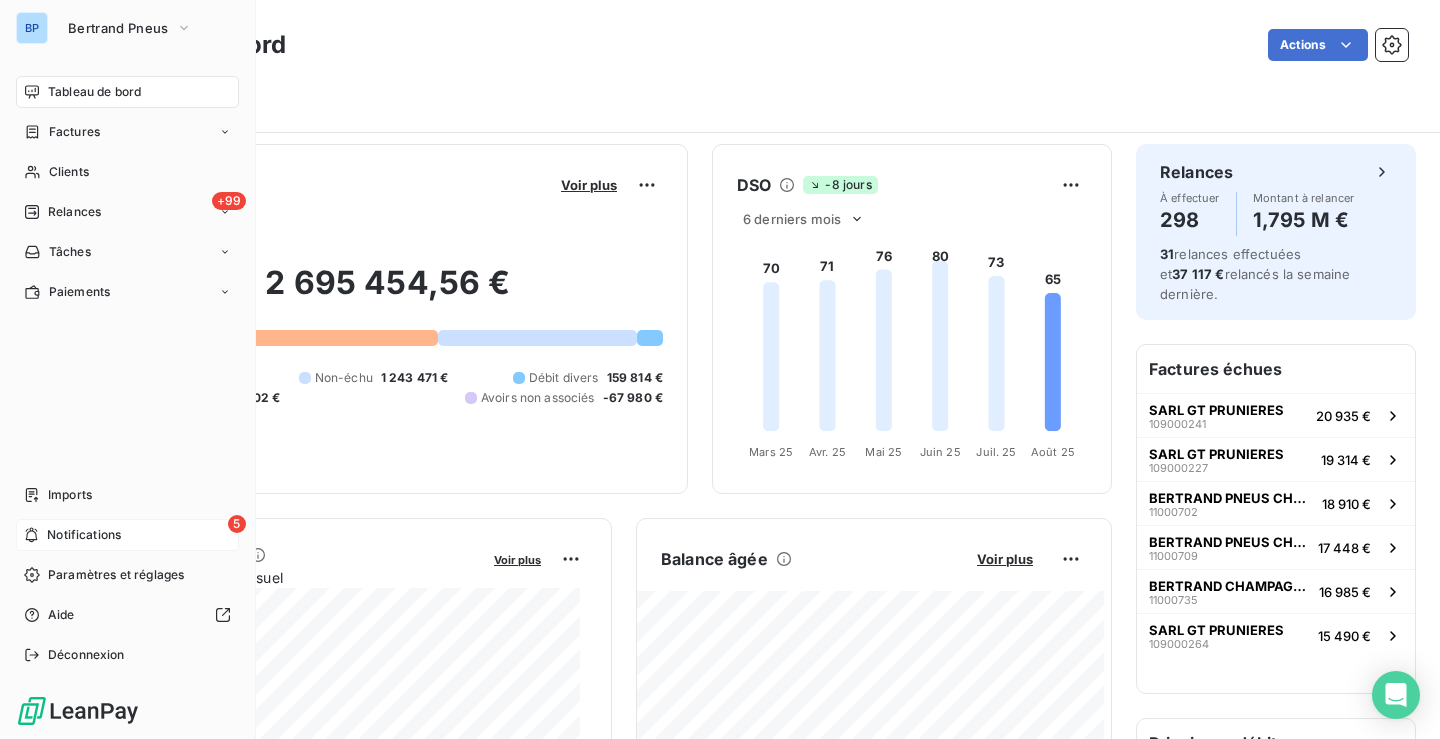 click on "Notifications" at bounding box center [84, 535] 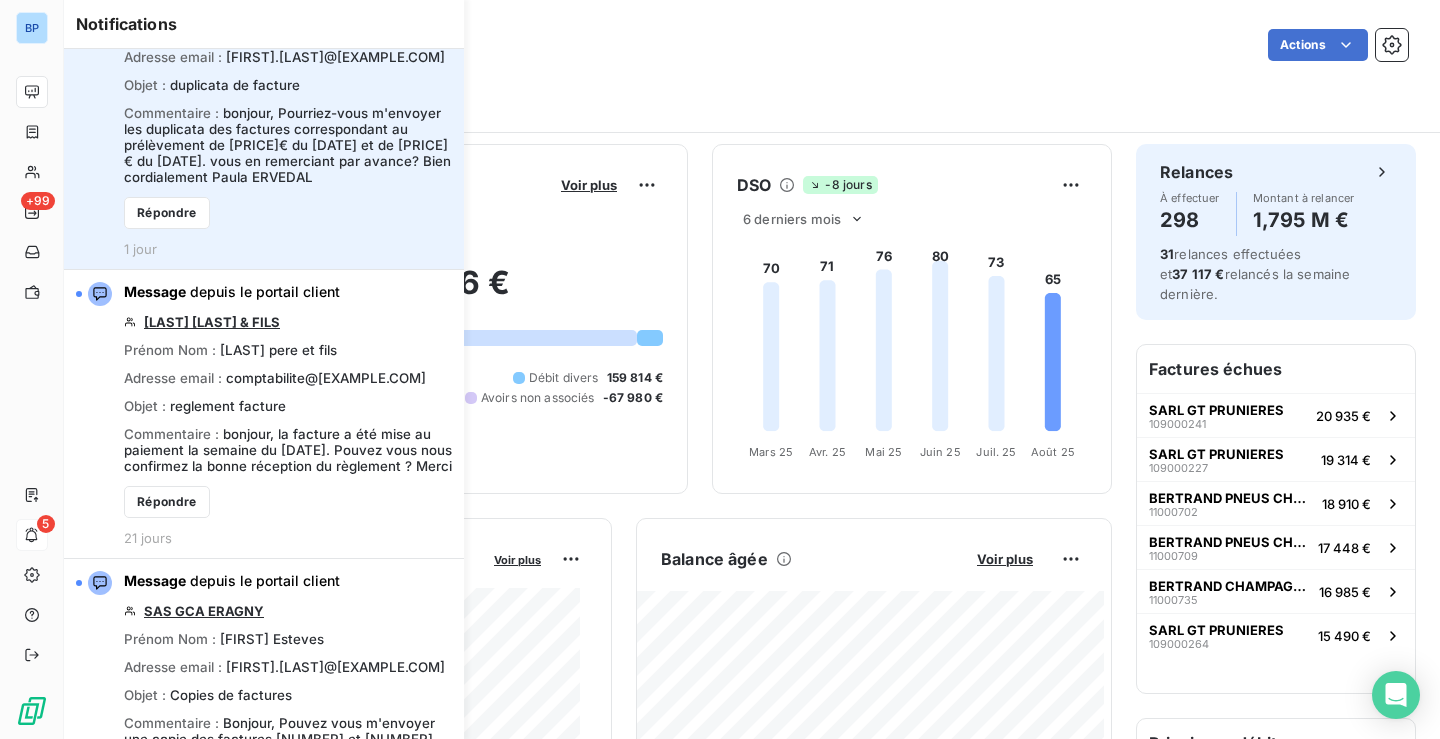 scroll, scrollTop: 0, scrollLeft: 0, axis: both 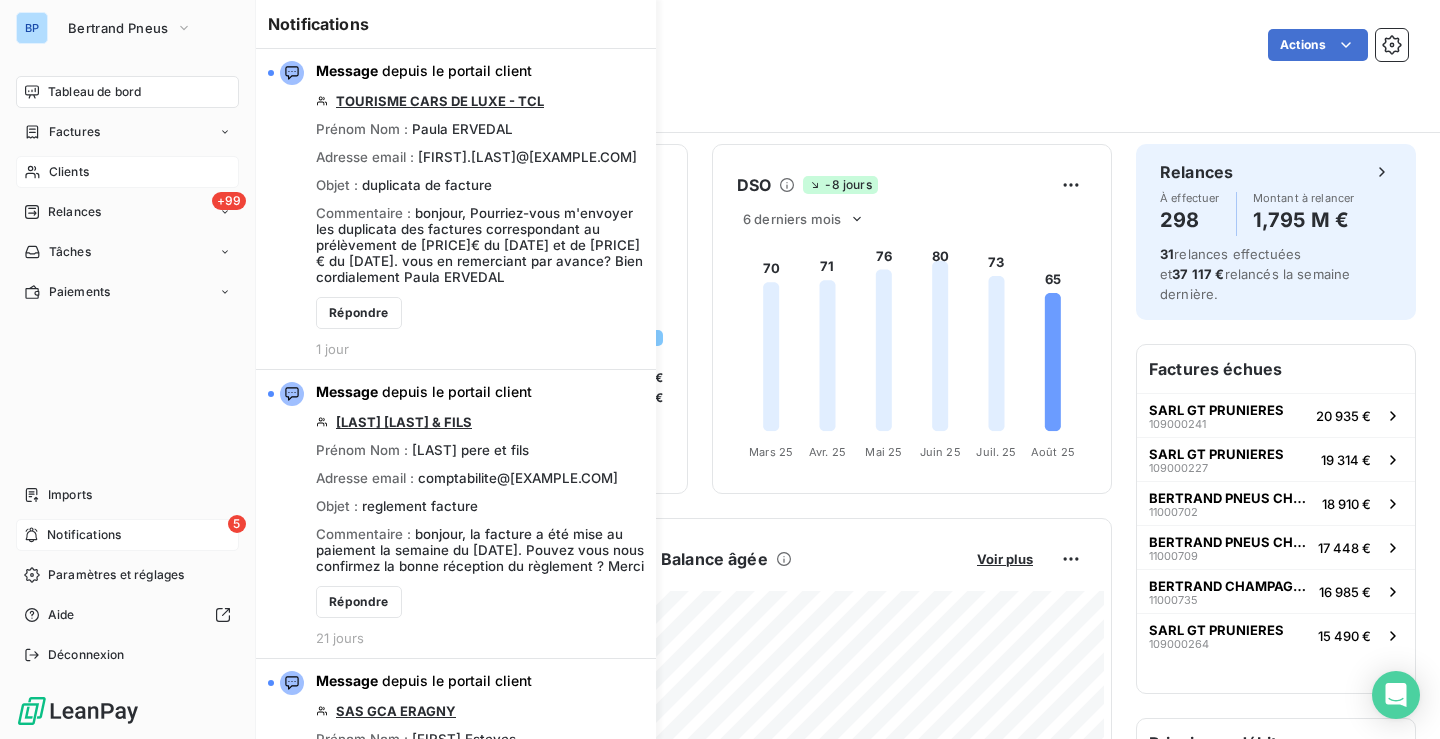 click on "Clients" at bounding box center (69, 172) 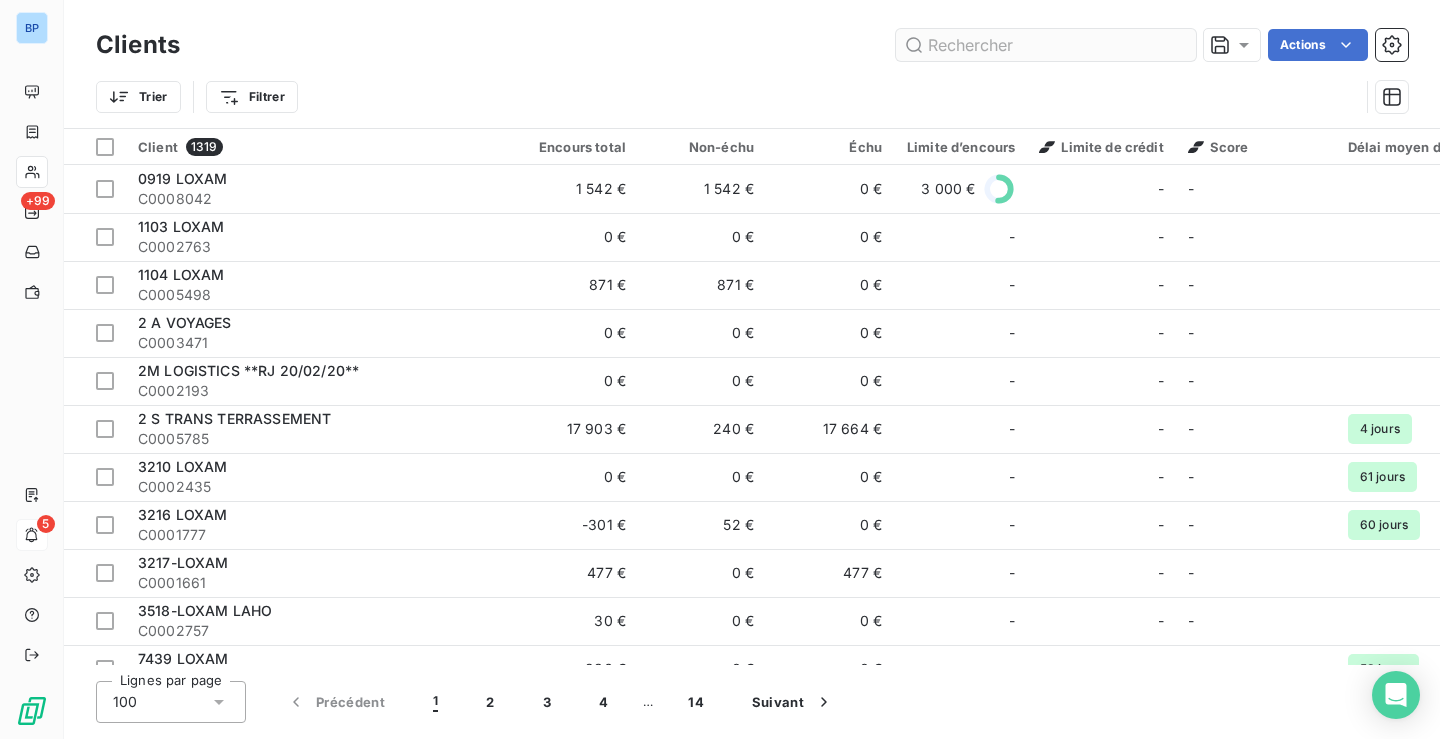 click at bounding box center (1046, 45) 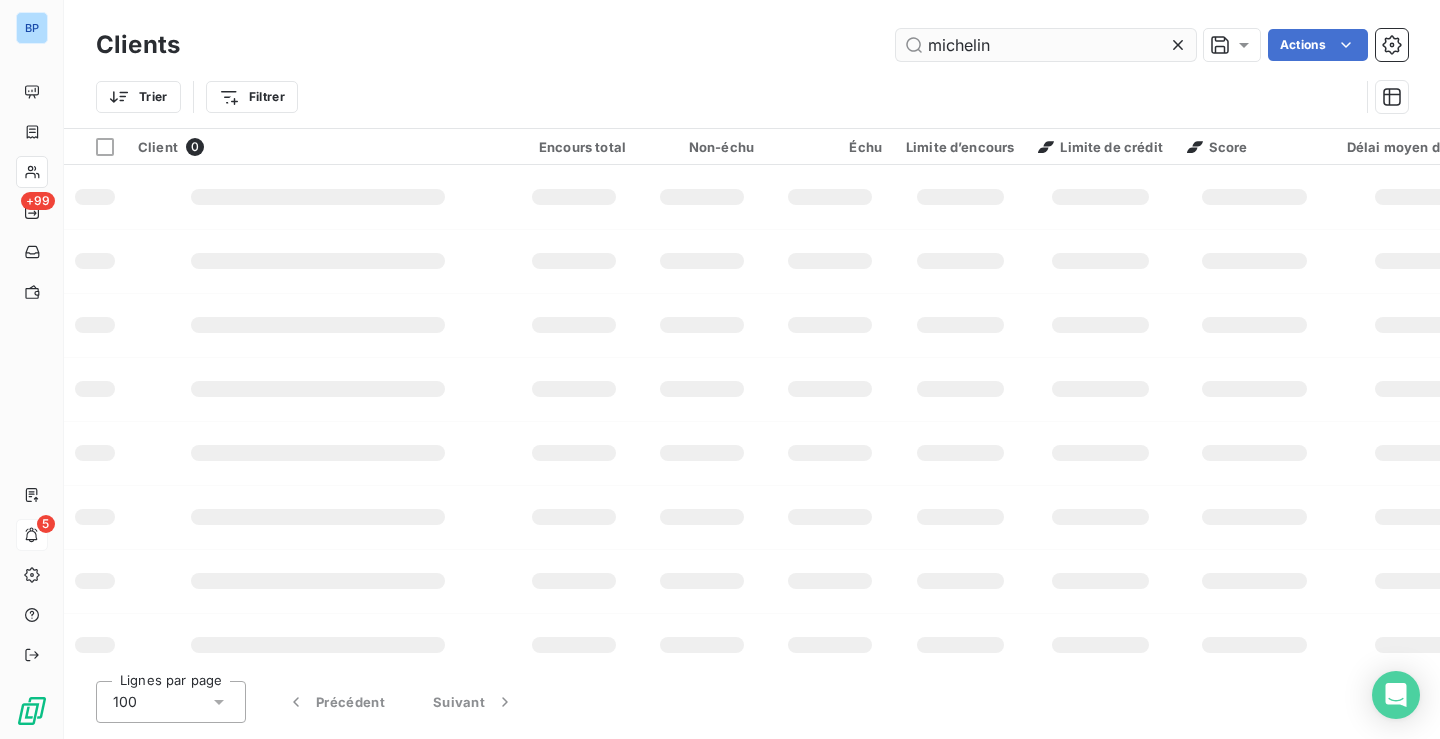 type on "michelin" 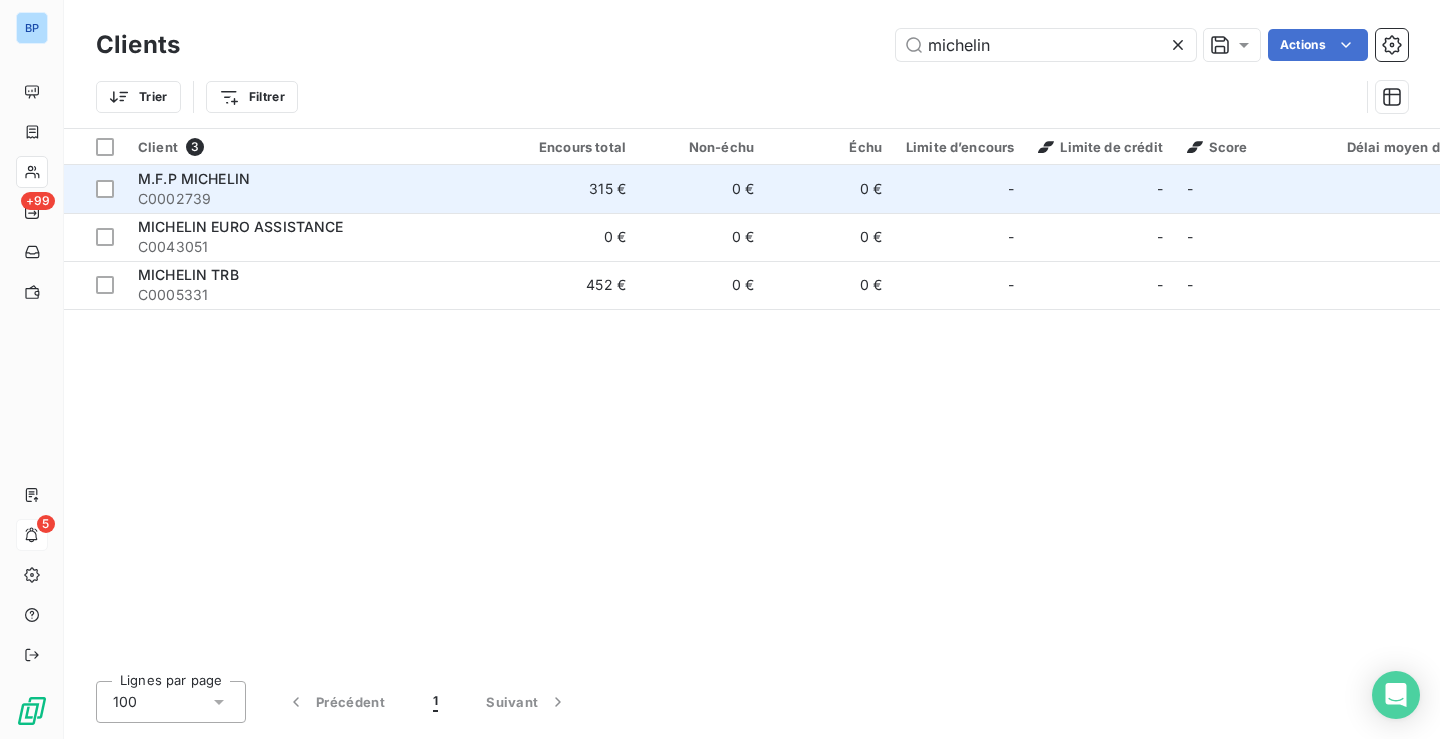click on "315 €" at bounding box center [574, 189] 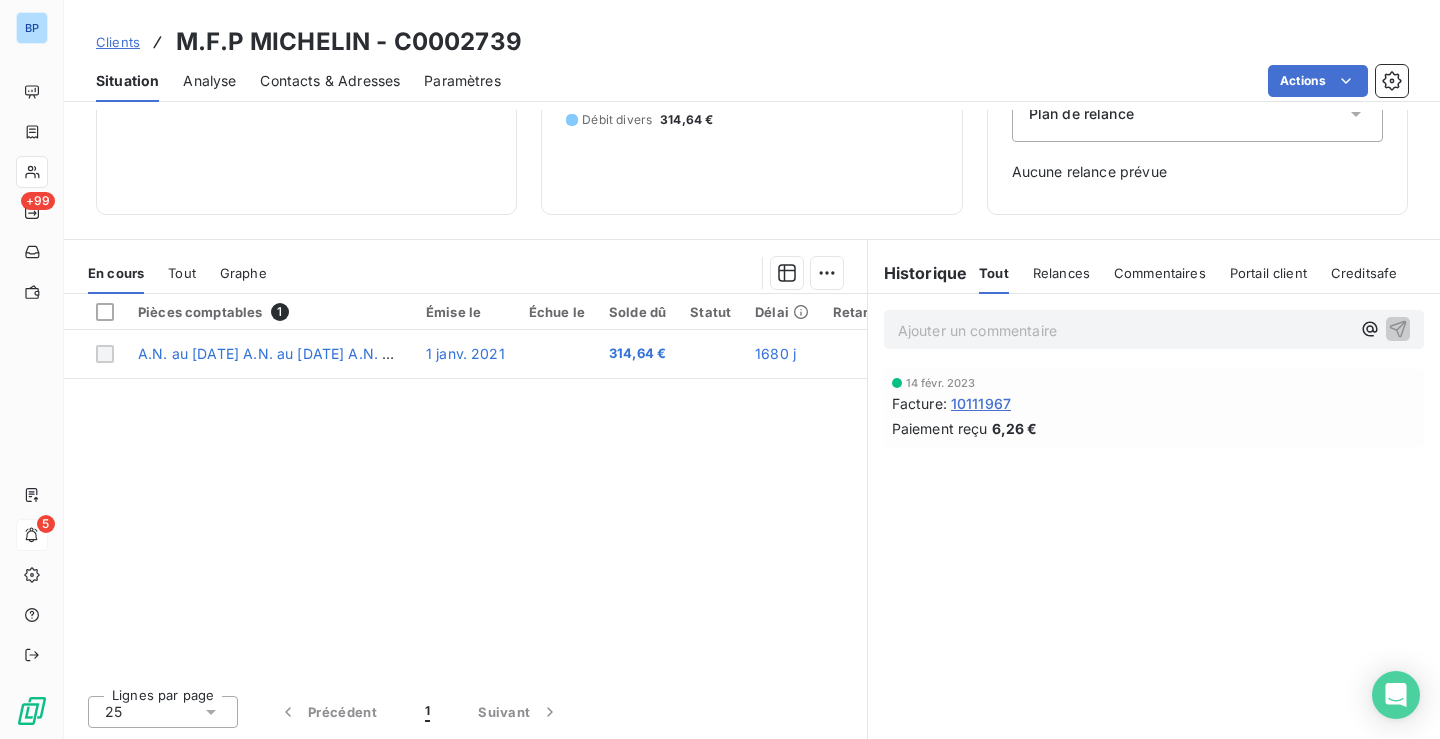 scroll, scrollTop: 0, scrollLeft: 0, axis: both 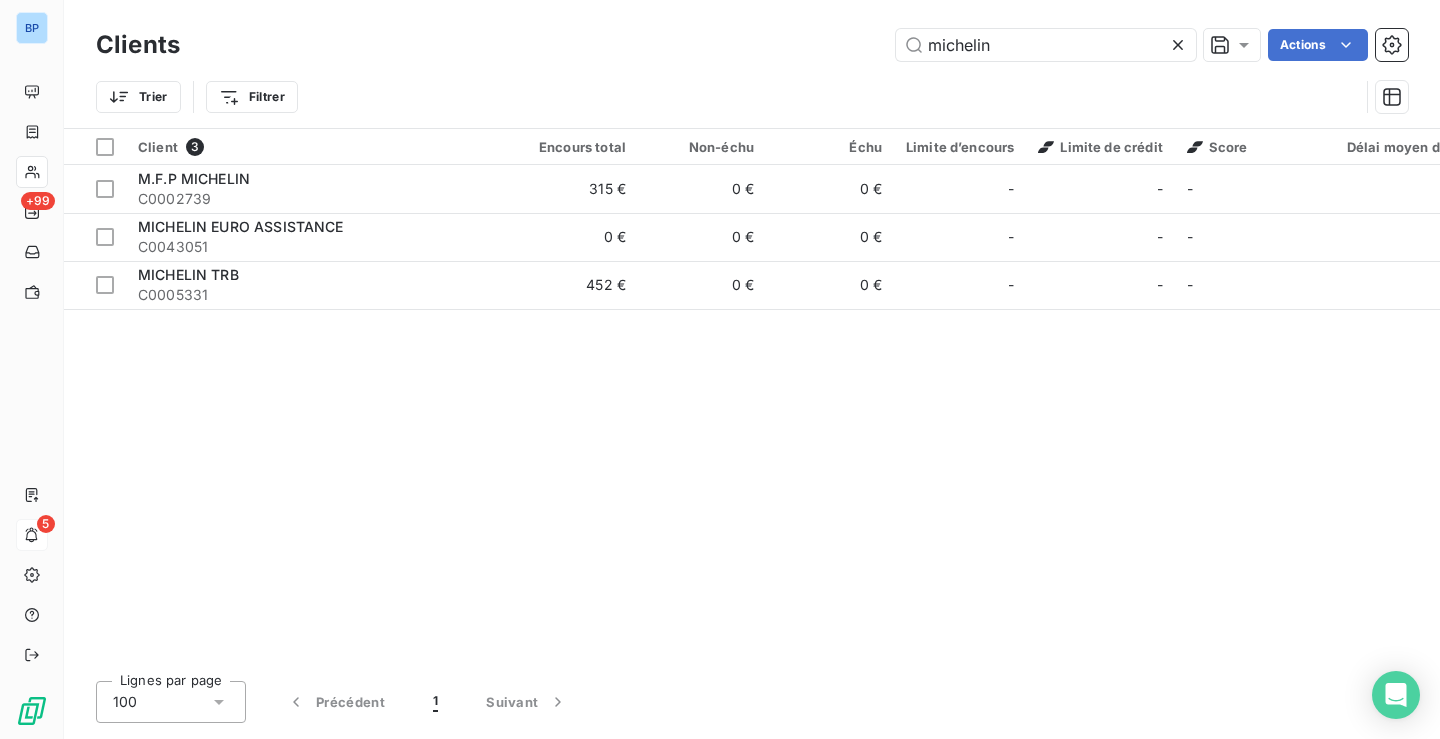 drag, startPoint x: 1011, startPoint y: 50, endPoint x: 603, endPoint y: 299, distance: 477.98013 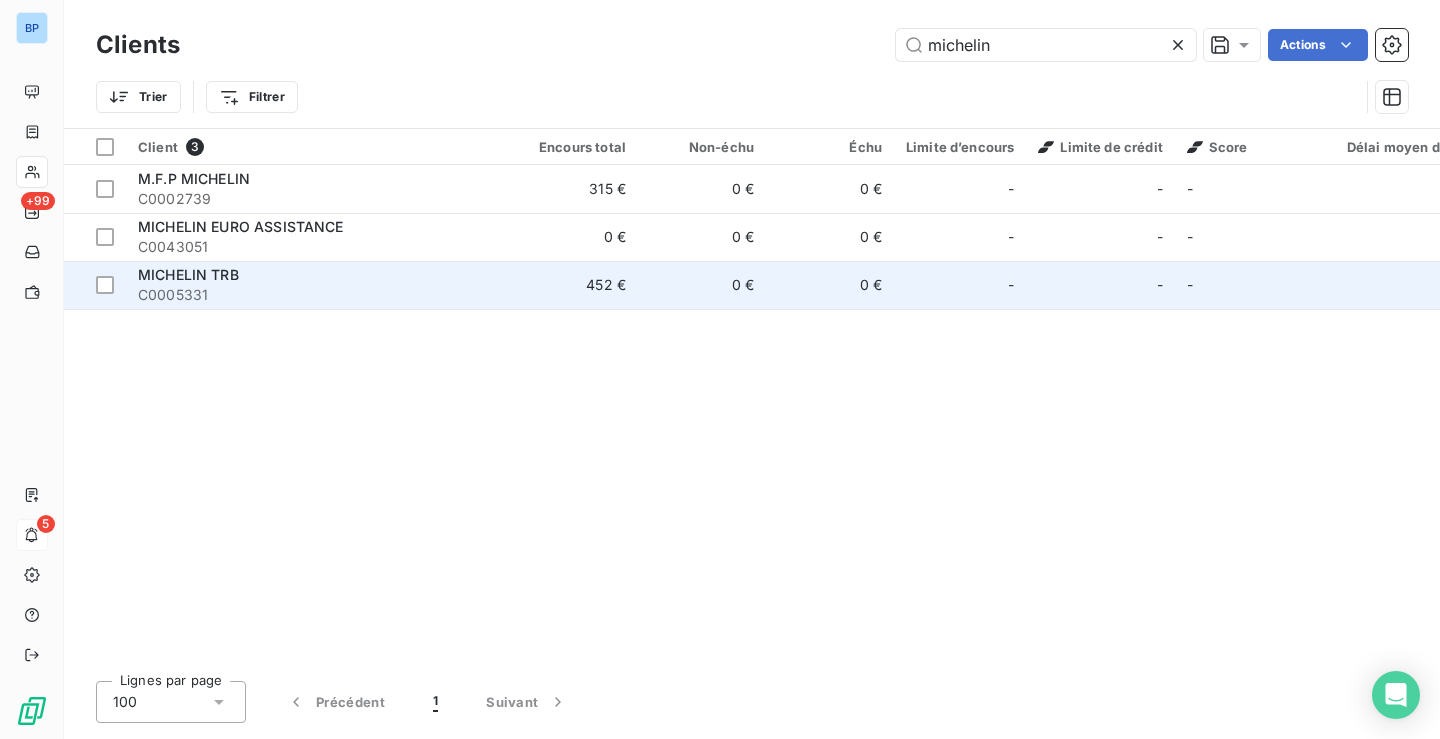 click on "Clients michelin Actions" at bounding box center [752, 45] 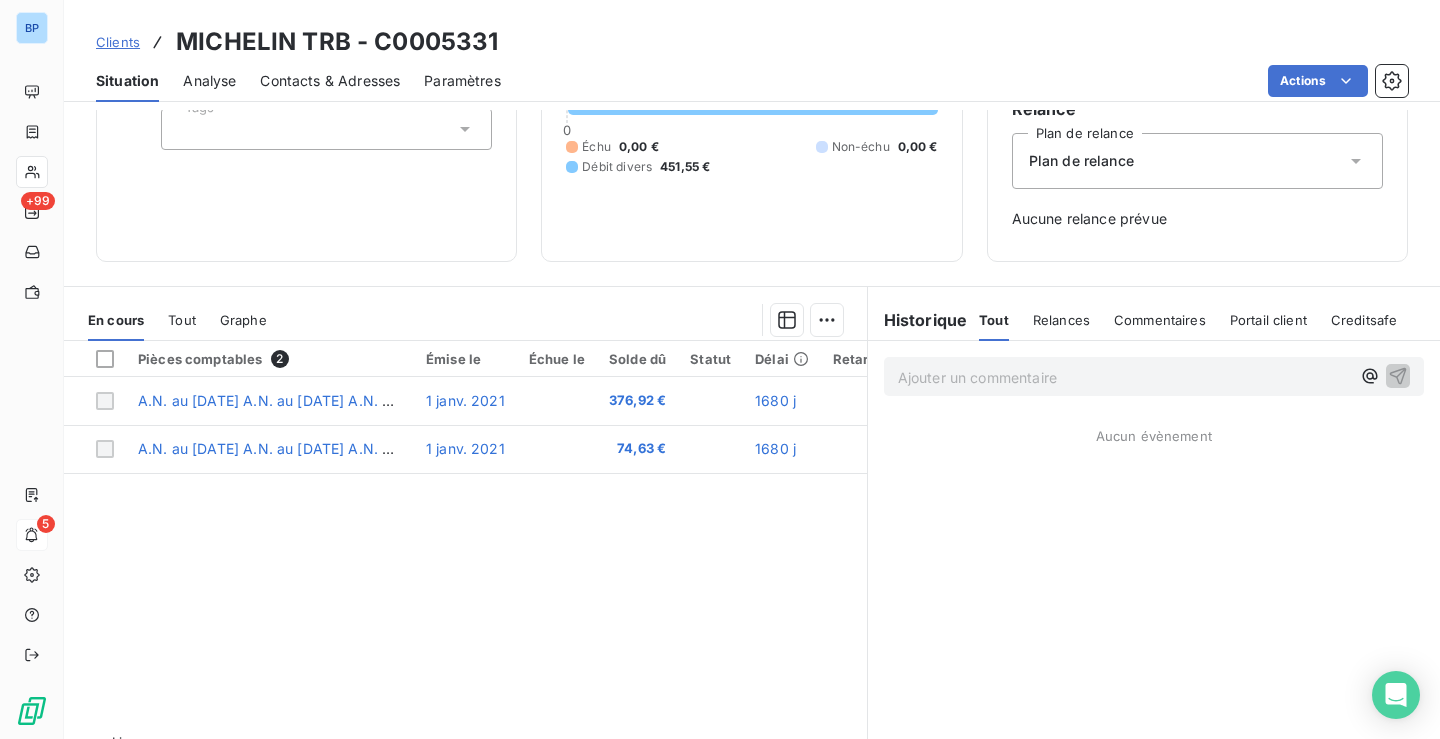 scroll, scrollTop: 0, scrollLeft: 0, axis: both 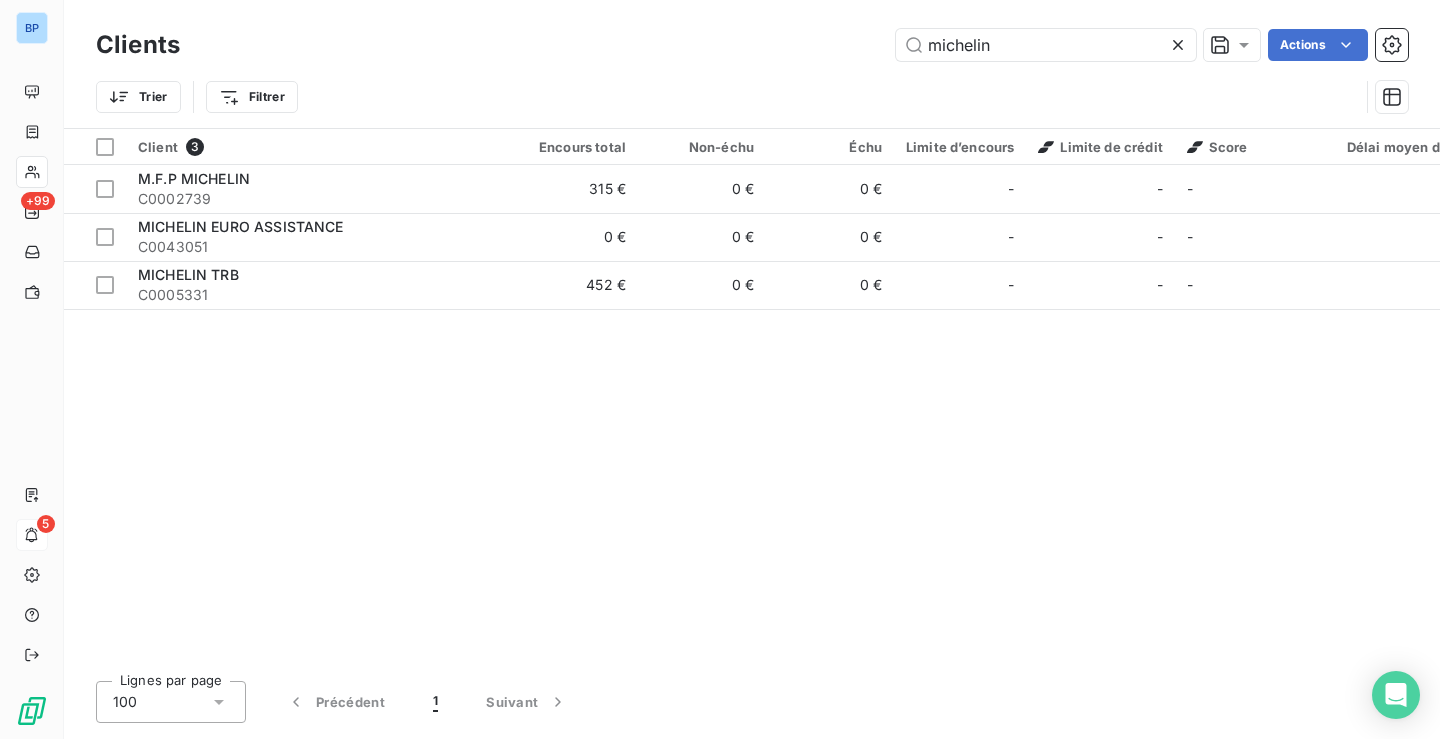 drag, startPoint x: 1015, startPoint y: 40, endPoint x: 659, endPoint y: -6, distance: 358.9596 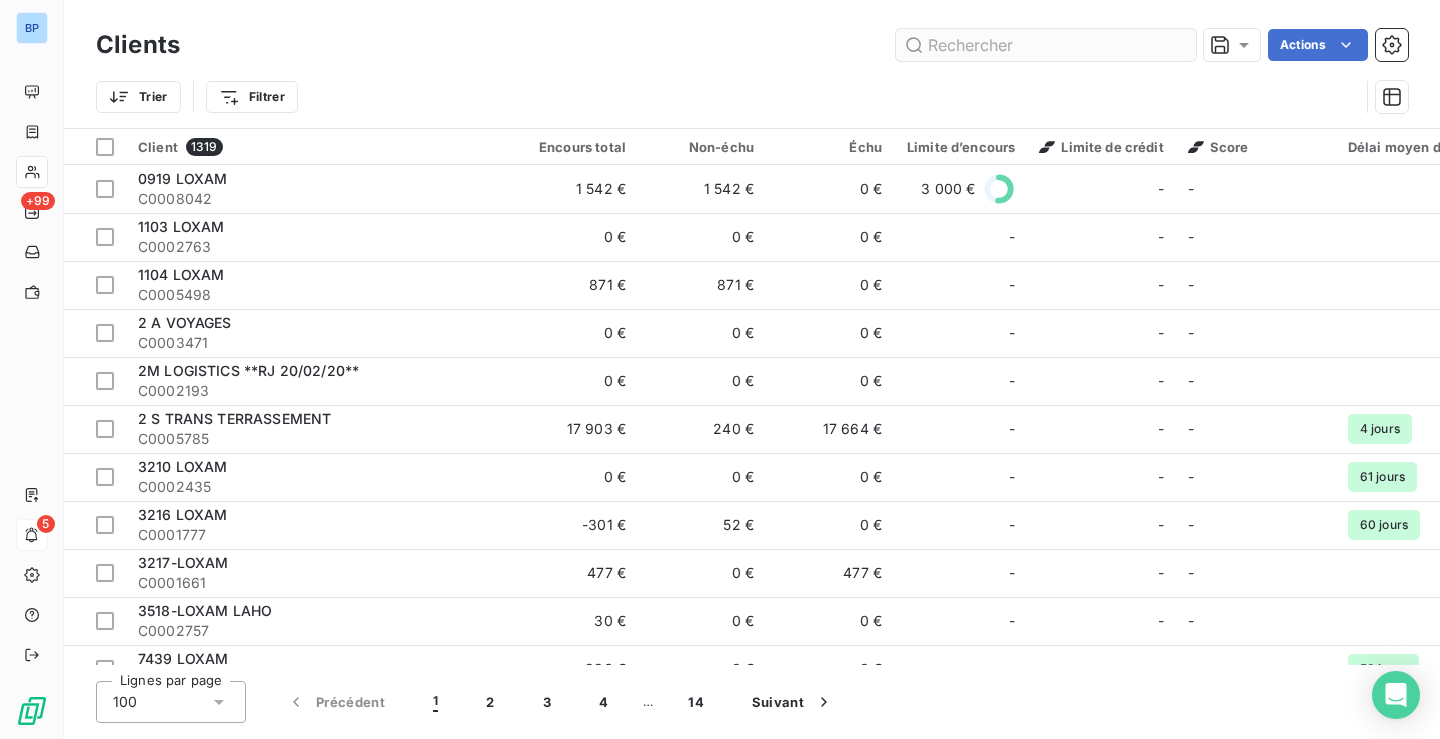 click at bounding box center (1046, 45) 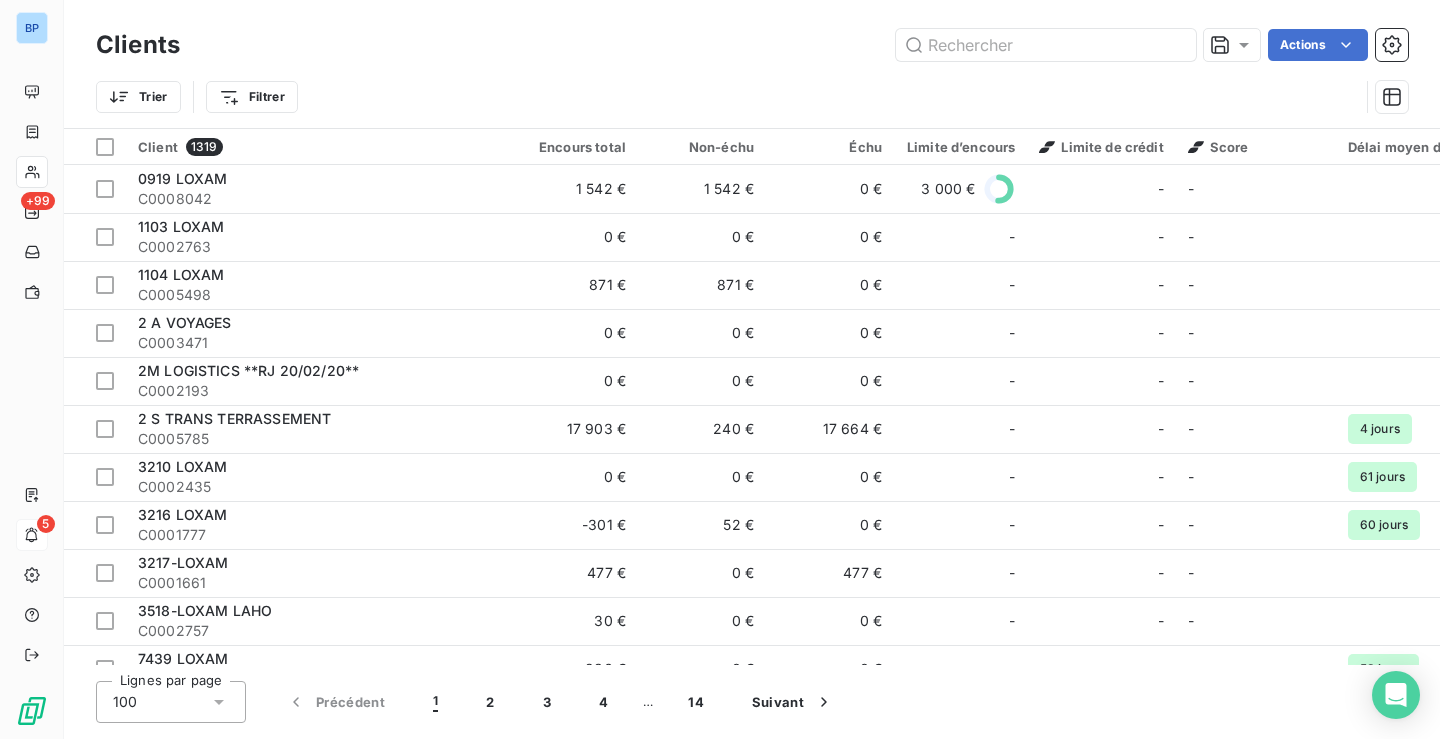 type 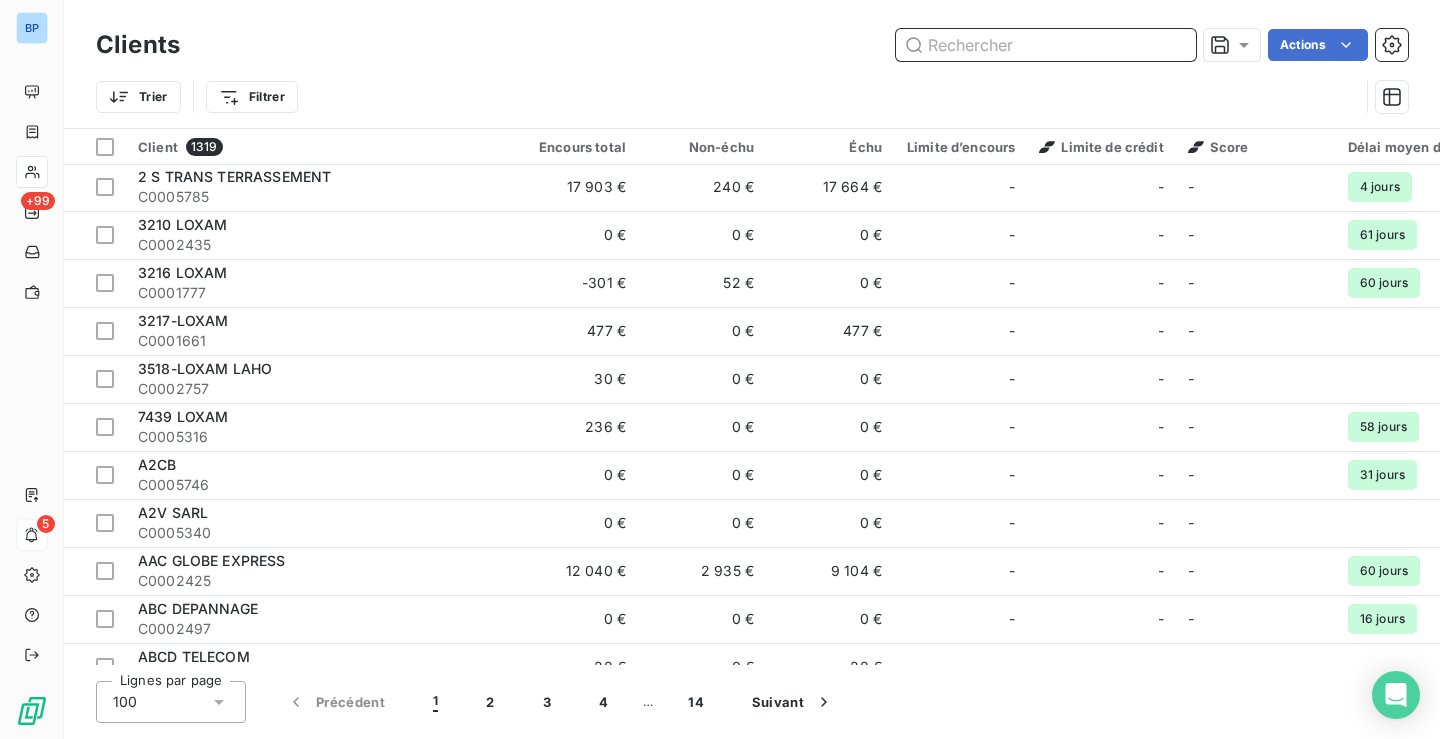 scroll, scrollTop: 0, scrollLeft: 0, axis: both 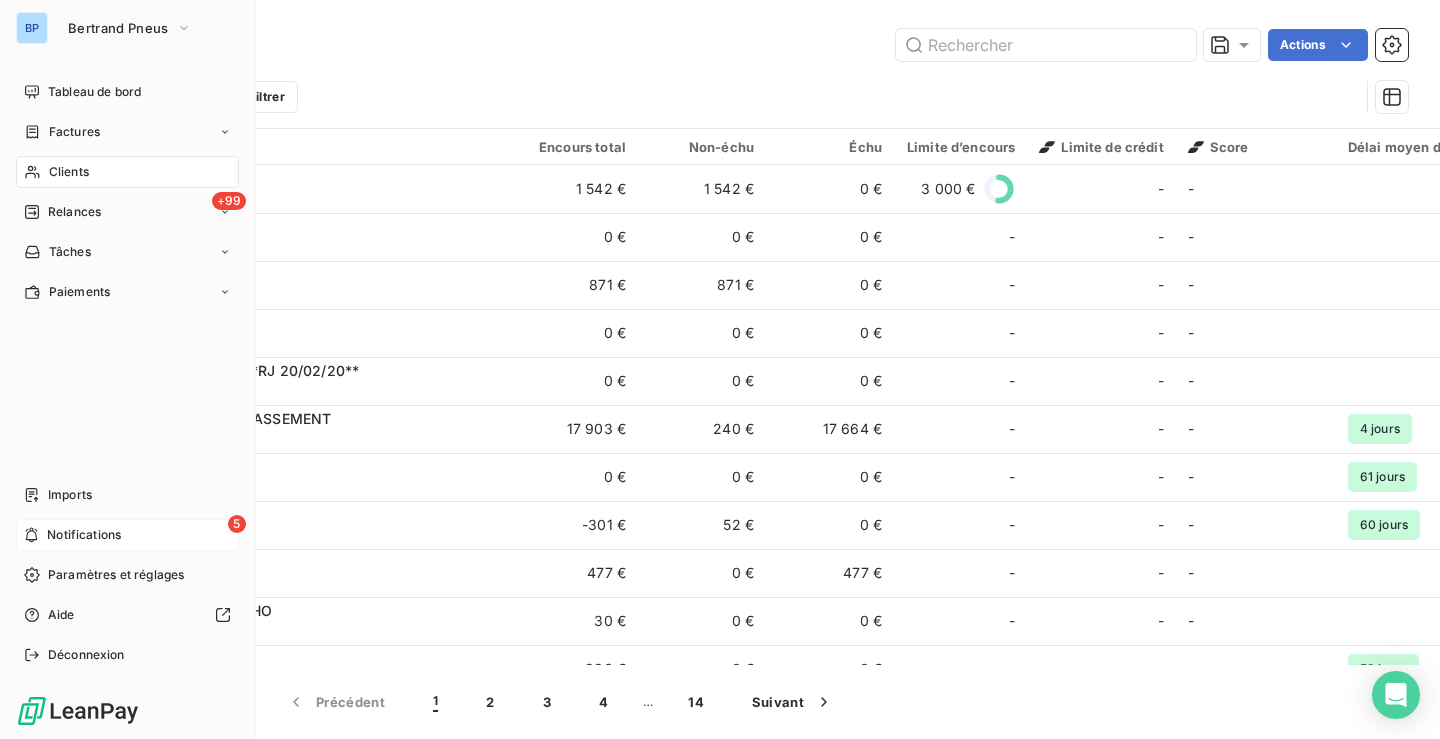 click on "Clients" at bounding box center (127, 172) 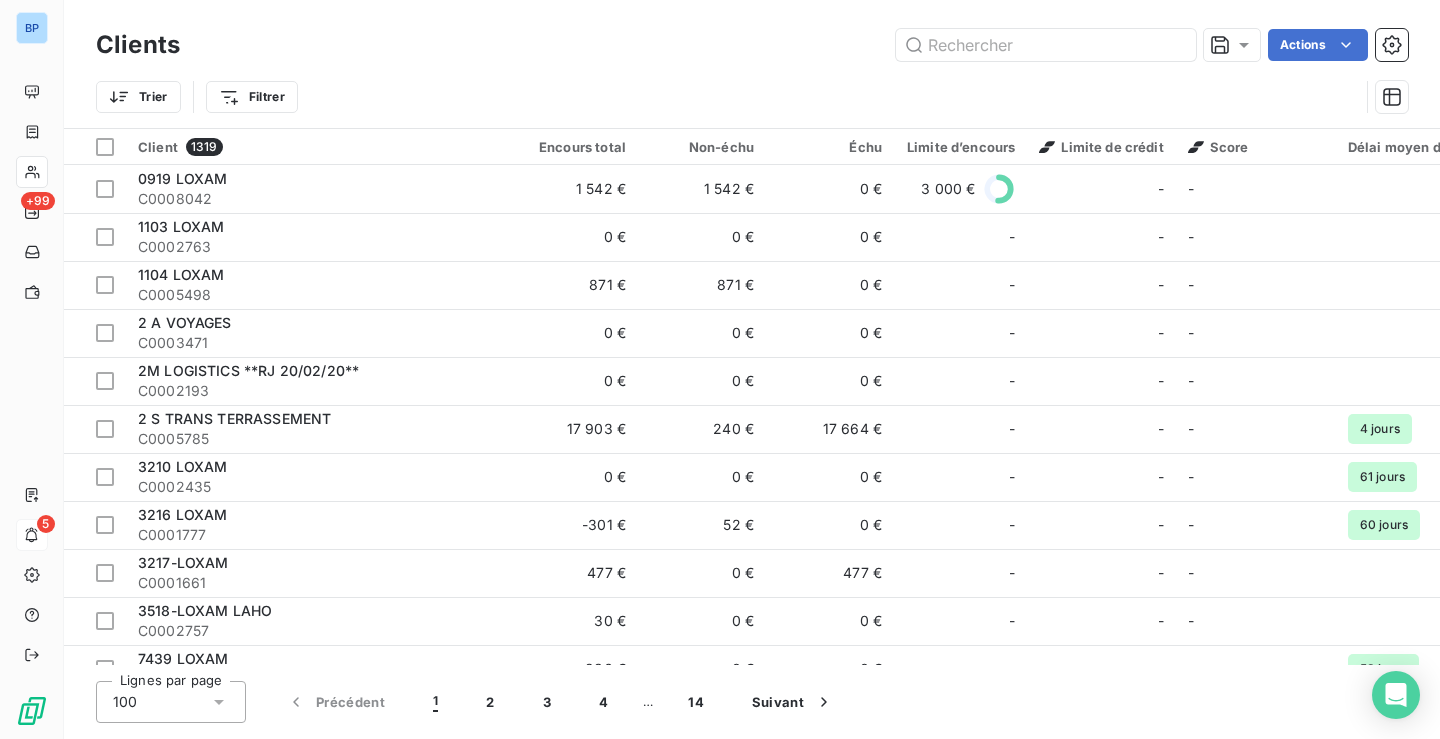 click on "BP +99 5 Clients Actions Trier Filtrer Client 1319 Encours total Non-échu Échu Limite d’encours Limite de crédit Score Délai moyen de paiement Tags Plan de relance Gestionnaires 0919 LOXAM C0008042 1 542 € 1 542 € 0 € 3 000 € - - MCH CLIENTS  Plan de relance - 1103 LOXAM  C0002763 0 € 0 € 0 € - - - - Plan de relance - 1104 LOXAM C0005498 871 € 871 € 0 € - - - - Plan de relance - 2 A VOYAGES C0003471 0 € 0 € 0 € - - - - Plan de relance - 2M LOGISTICS **RJ 20/02/20** C0002193 0 € 0 € 0 € - - - - Plan de relance - 2 S TRANS TERRASSEMENT C0005785 17 903 € 240 € 17 664 € - - - 4 jours - Plan de relance - 3210 LOXAM  C0002435 0 € 0 € 0 € - - - 61 jours - Plan de relance - 3216 LOXAM C0001777 -301 € 52 € 0 € - - - 60 jours - Plan de relance - 3217-LOXAM C0001661 477 € 0 € 477 € - - - - Plan de relance - 3518-LOXAM LAHO C0002757 30 € 0 € 0 € - - - - Plan de relance - 7439 LOXAM C0005316 236 € -" at bounding box center (720, 369) 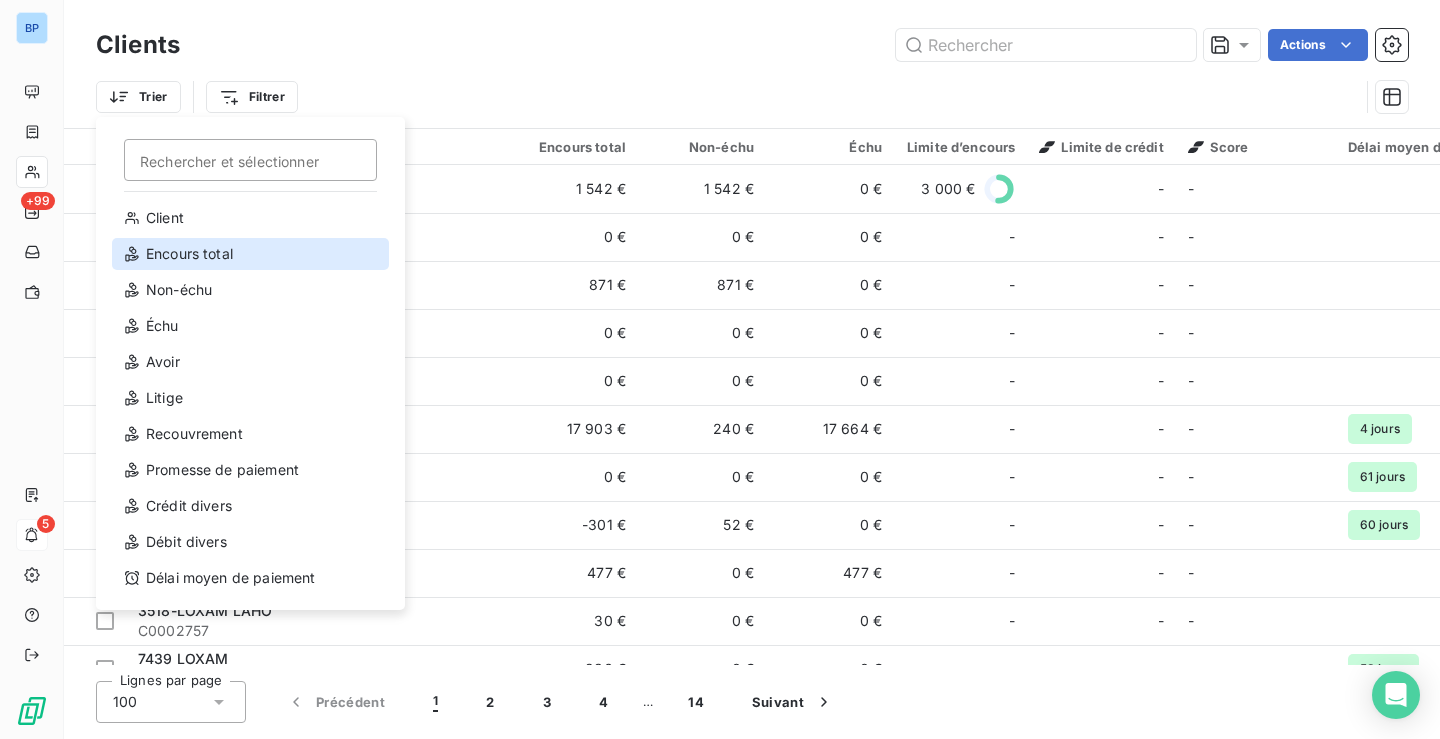 click on "Encours total" at bounding box center (250, 254) 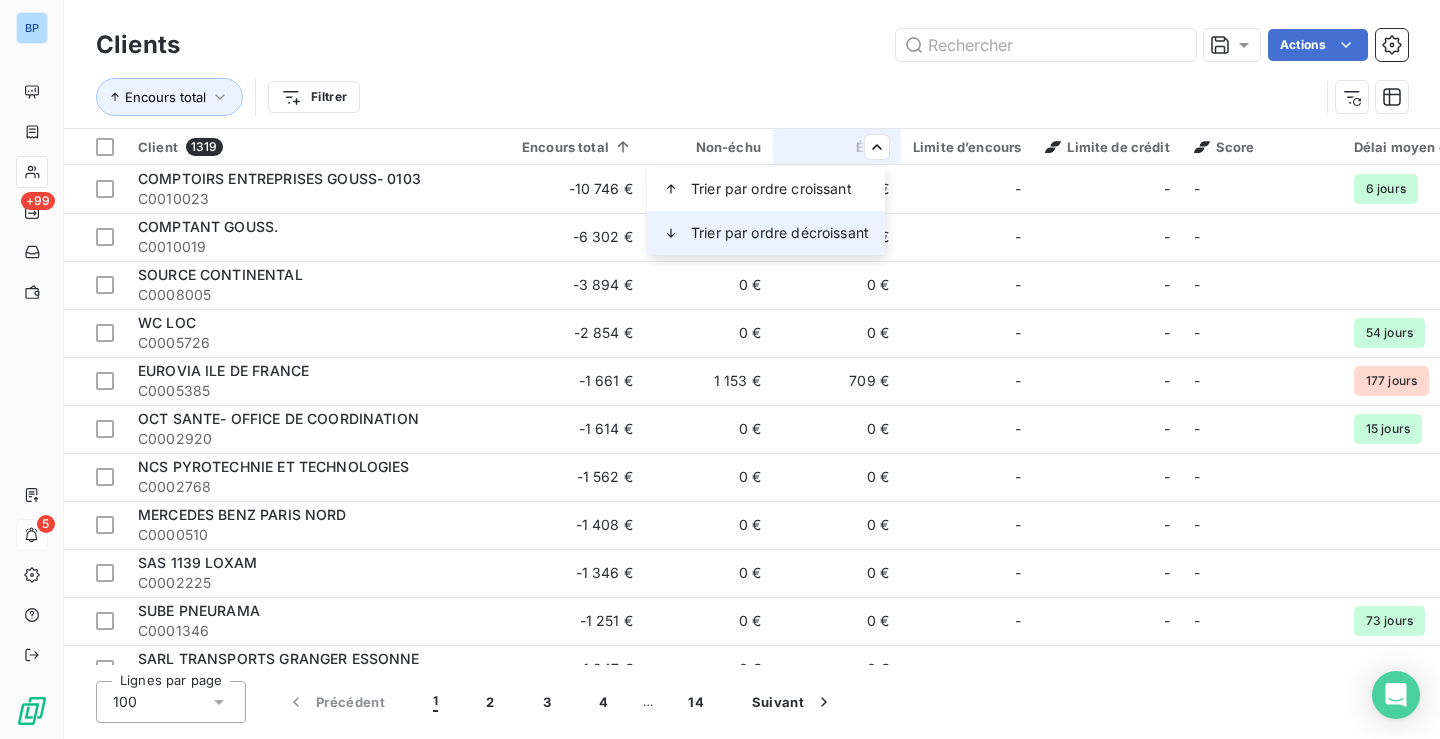 click on "Trier par ordre décroissant" at bounding box center [766, 233] 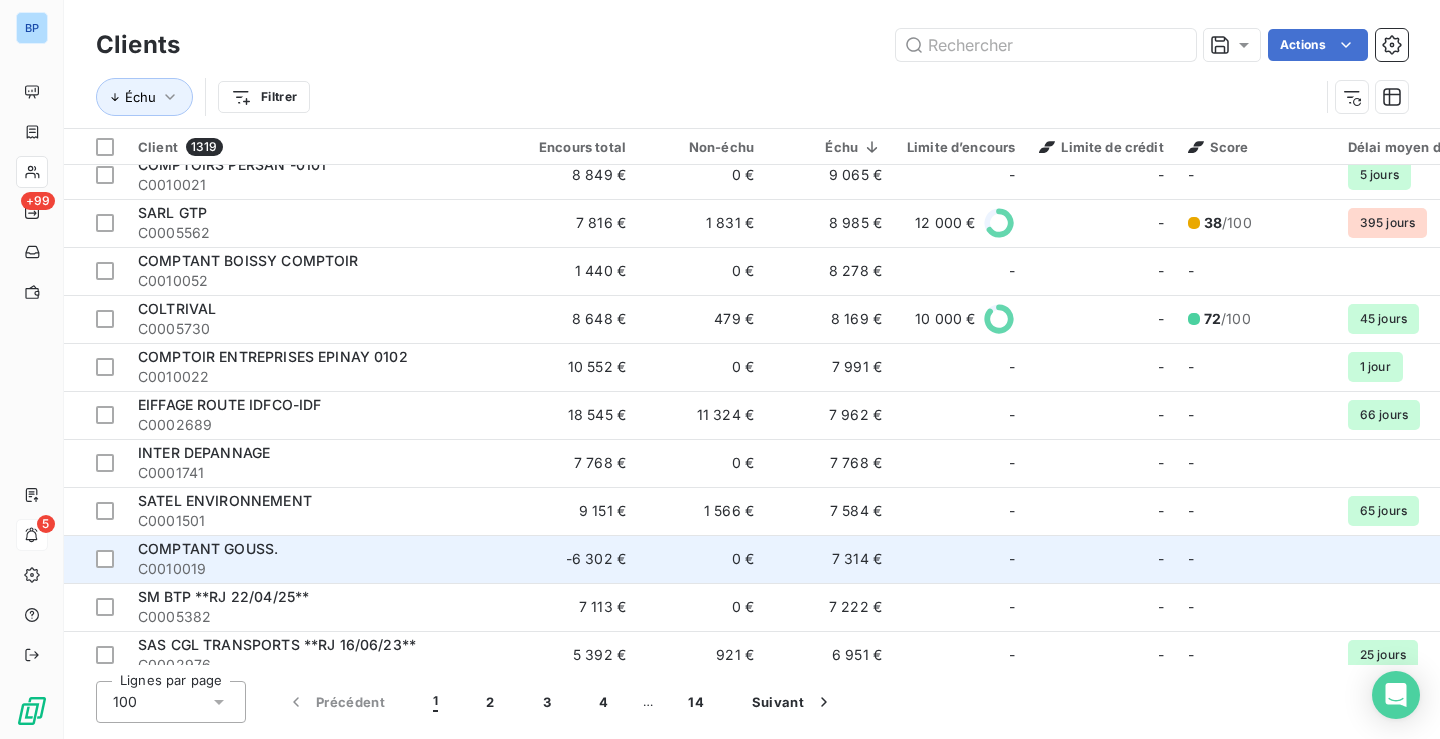 scroll, scrollTop: 1500, scrollLeft: 0, axis: vertical 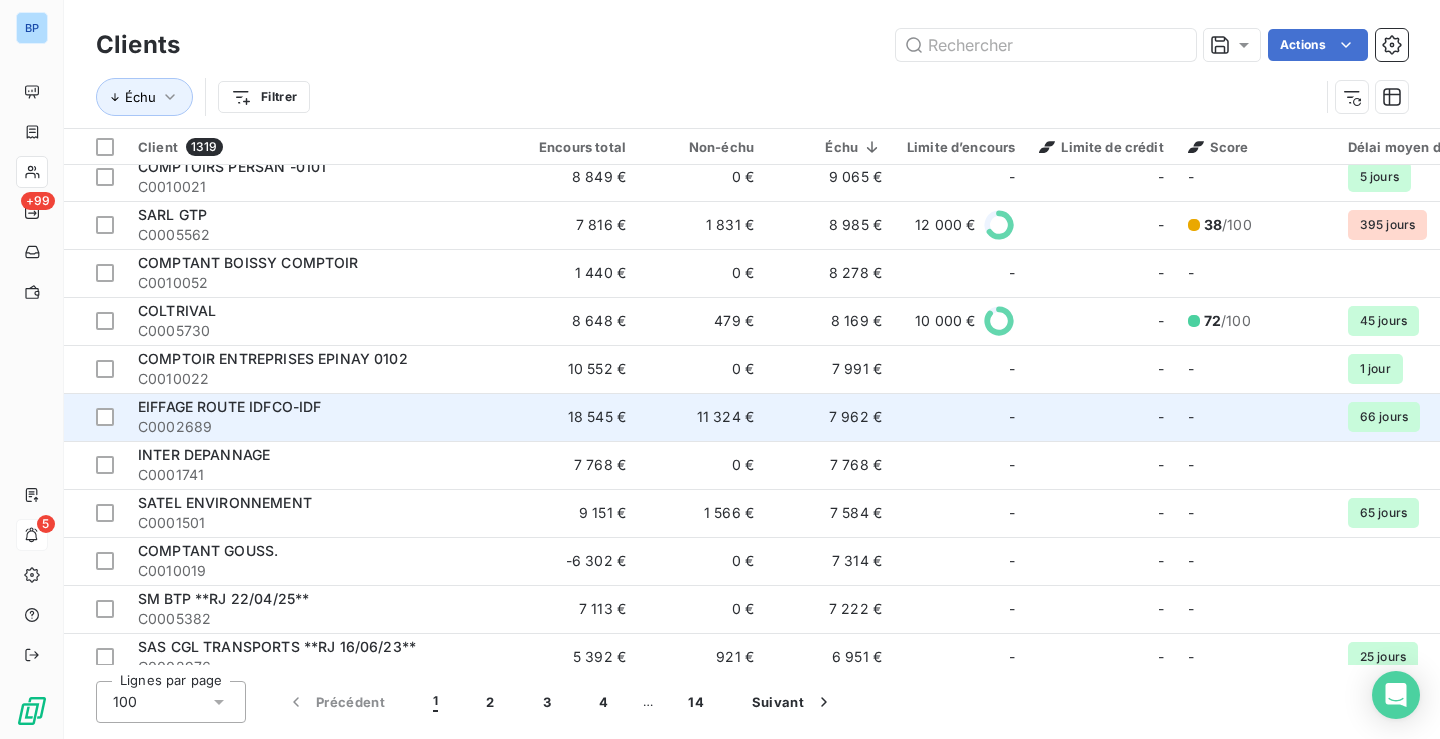 click on "7 962 €" at bounding box center (830, 417) 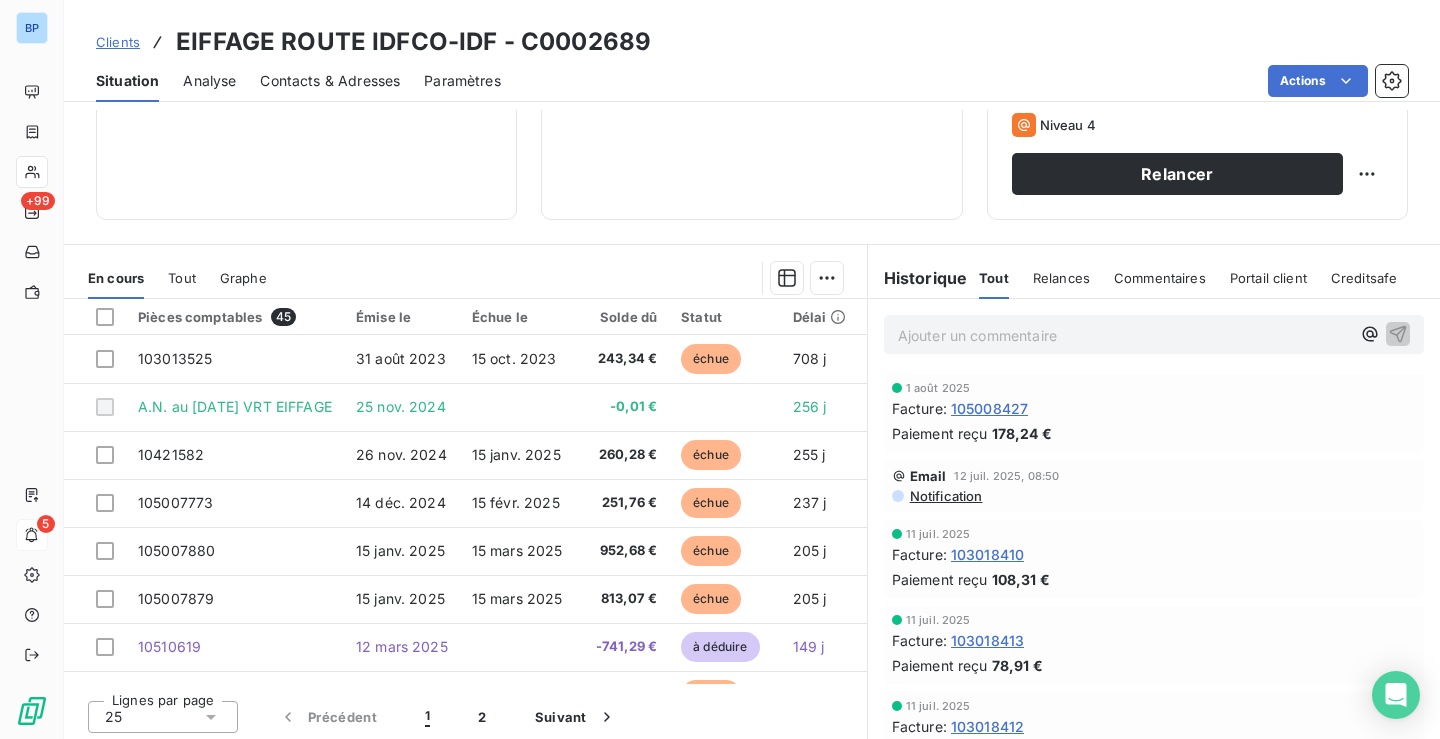 scroll, scrollTop: 317, scrollLeft: 0, axis: vertical 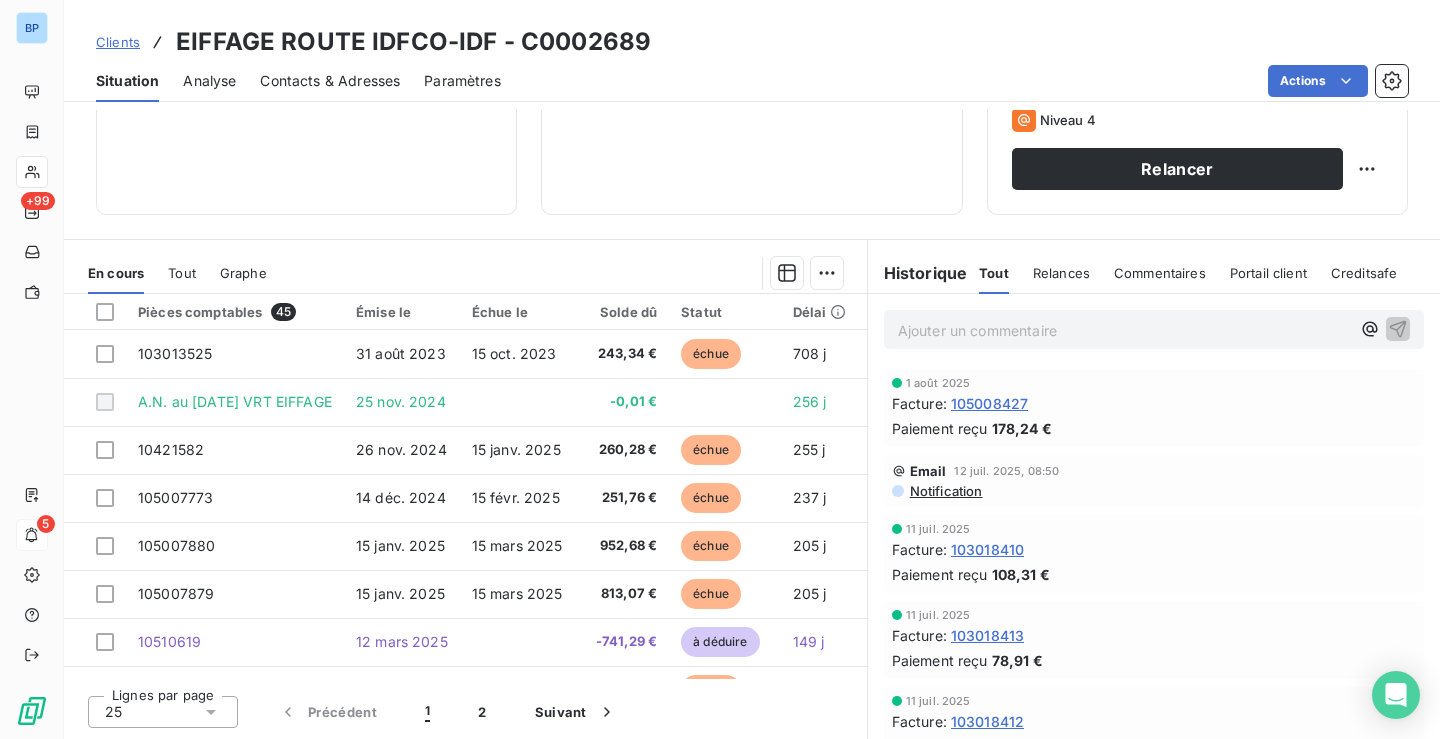 drag, startPoint x: 680, startPoint y: 375, endPoint x: 484, endPoint y: 266, distance: 224.26993 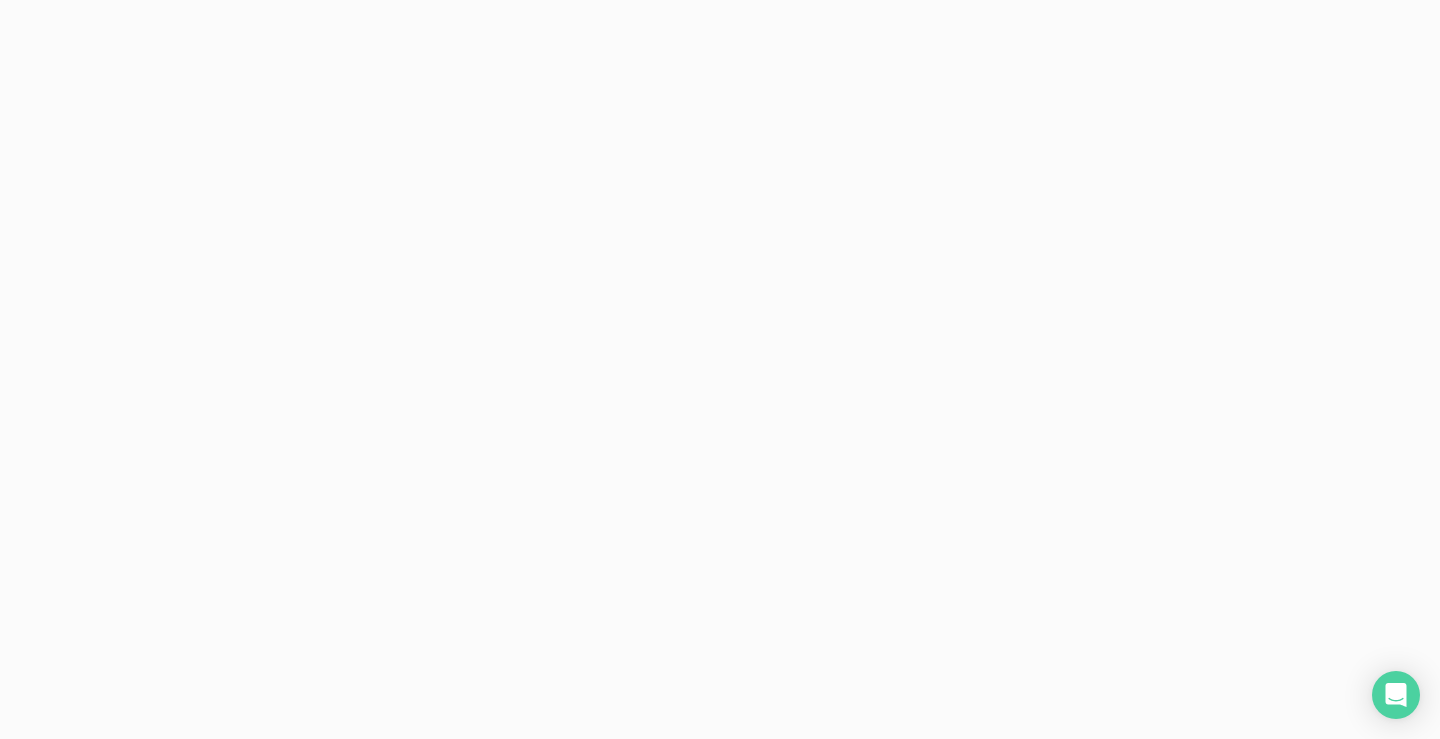 scroll, scrollTop: 0, scrollLeft: 0, axis: both 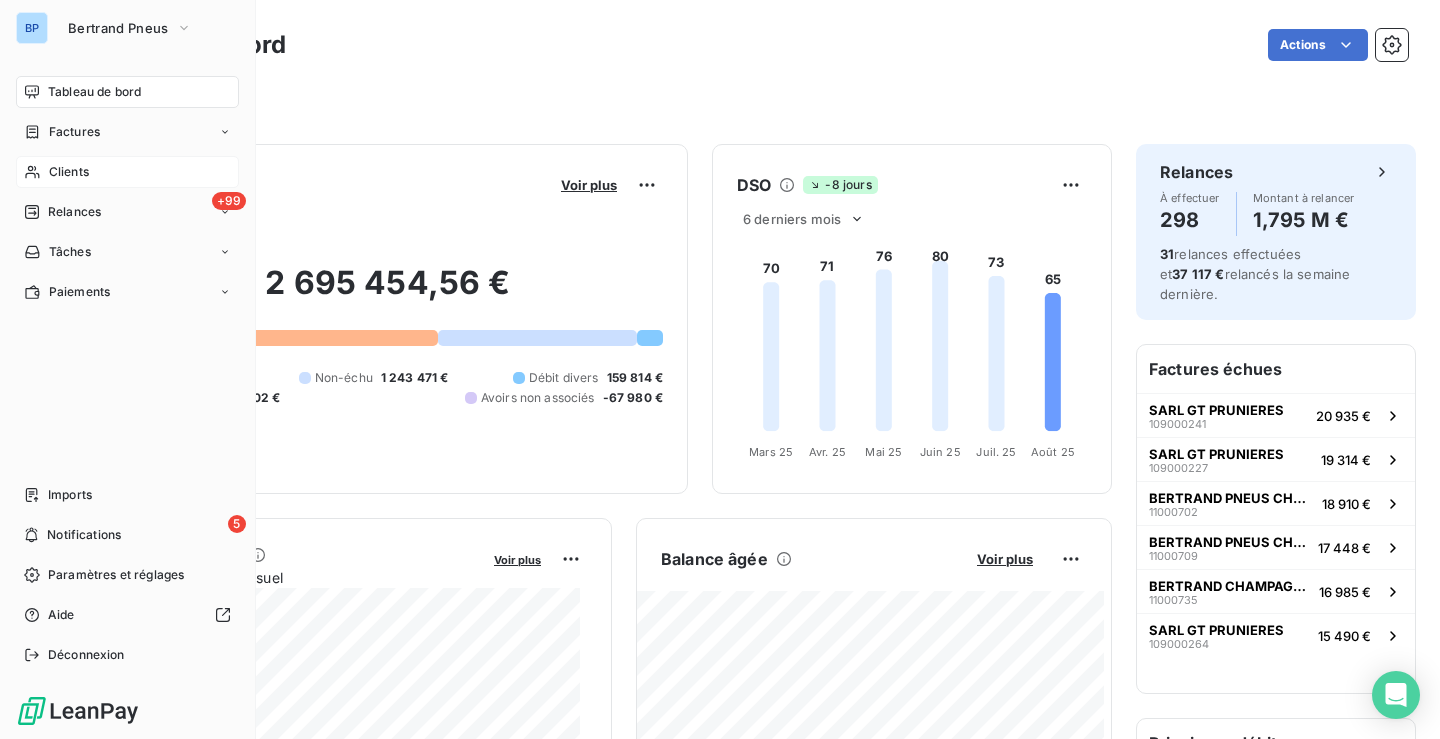click on "Clients" at bounding box center [69, 172] 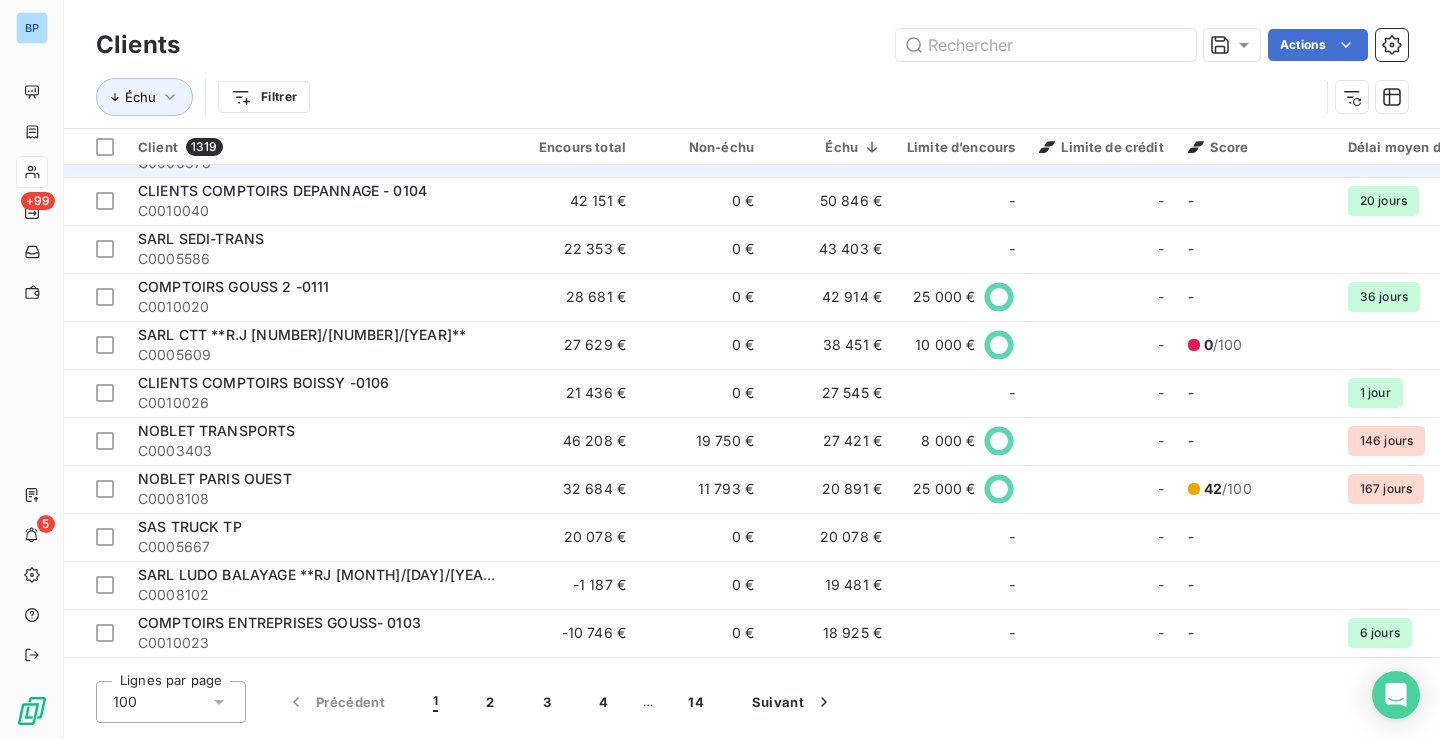 scroll, scrollTop: 200, scrollLeft: 0, axis: vertical 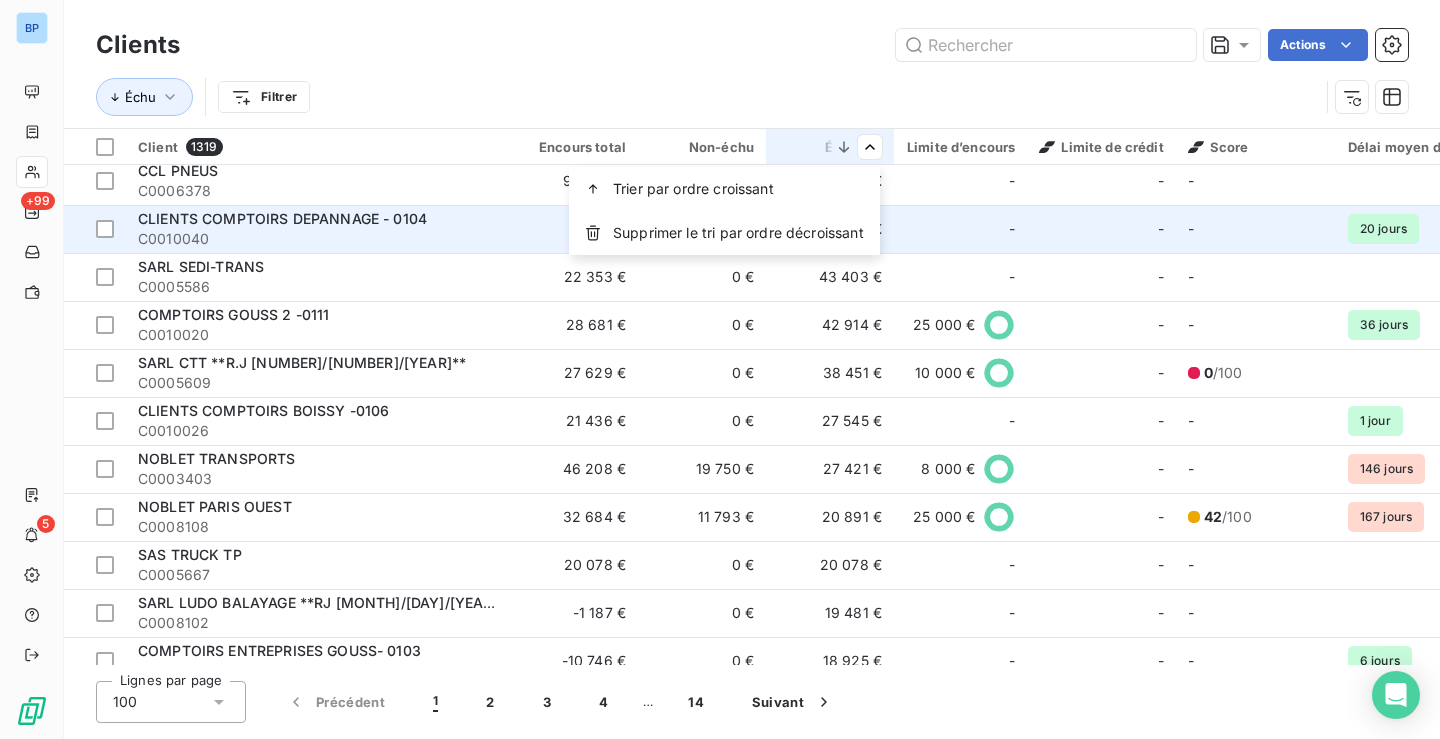 click on "BP +99 5 Clients Actions Échu Filtrer Client 1319 Encours total Non-échu Échu Limite d’encours Limite de crédit Score Délai moyen de paiement Tags Plan de relance Gestionnaires SARL GT PRUNIERES C0005639 219 985 € 21 162 € 199 203 € 100 000 € - 55 /100 241 jours Groupe Paname  Plan de relance - SARL GT PRUNIERES C0005547 149 255 € 8 619 € 140 636 € 30 000 € - 55 /100 Groupe Paname  Plan de relance - BERTRAND PNEUS CHAMPAGNE C0002619 205 560 € 148 776 € 129 569 € 120 000 € - 100 /100 91 jours Interne Groupe BP Plan de relance - BERTRAND CHAMPAGNE CHALONS C0002232 140 678 € 55 075 € 85 603 € 150 000 € - 100 /100 114 jours Interne Groupe BP Plan de relance - CCL PNEUS C0006378 90 998 € 15 420 € 76 967 € - - - Interne Groupe BP Plan de relance - CLIENTS COMPTOIRS DEPANNAGE - 0104 C0010040 42 151 € 0 € 50 846 € - - - 20 jours - Plan de relance - SARL SEDI-TRANS C0005586 22 353 € 0 € 43 403 € -" at bounding box center (720, 369) 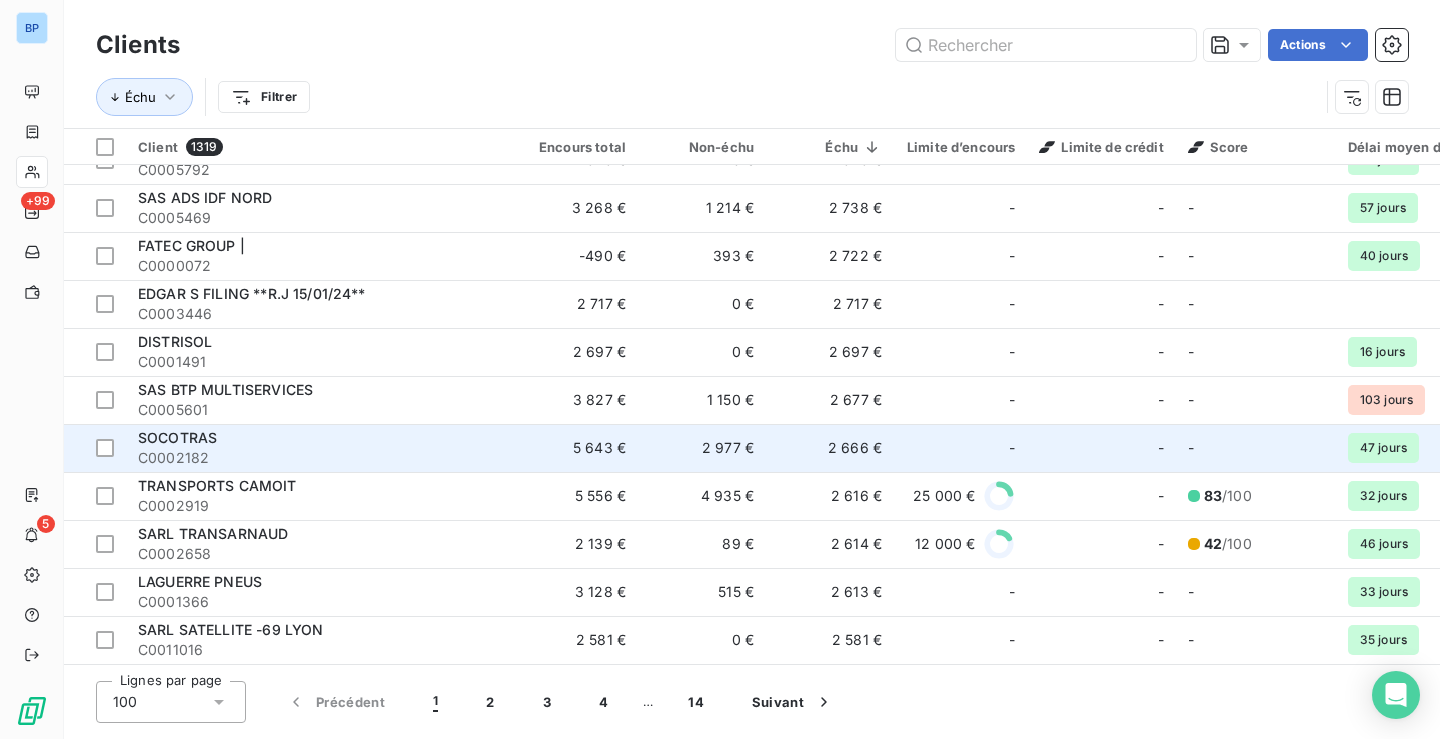 scroll, scrollTop: 4309, scrollLeft: 0, axis: vertical 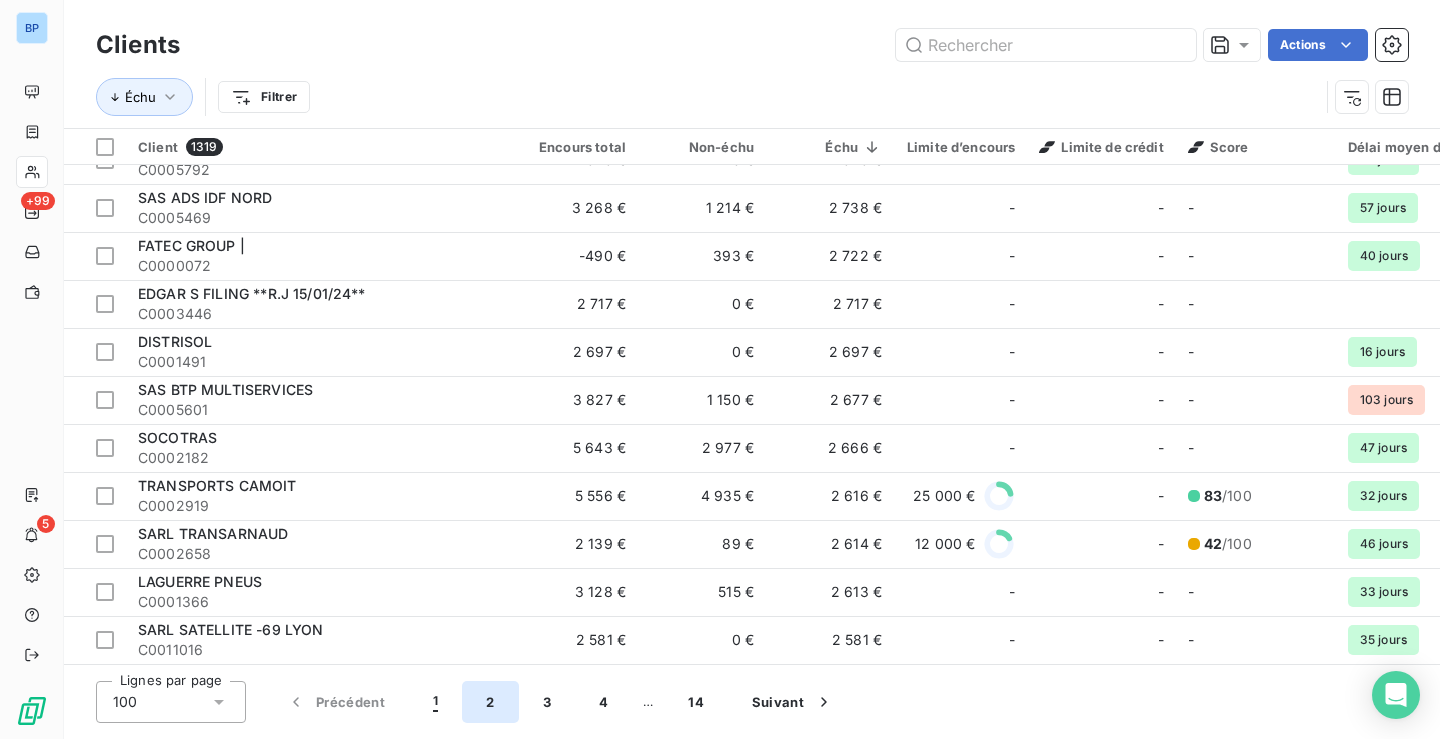 click on "2" at bounding box center (490, 702) 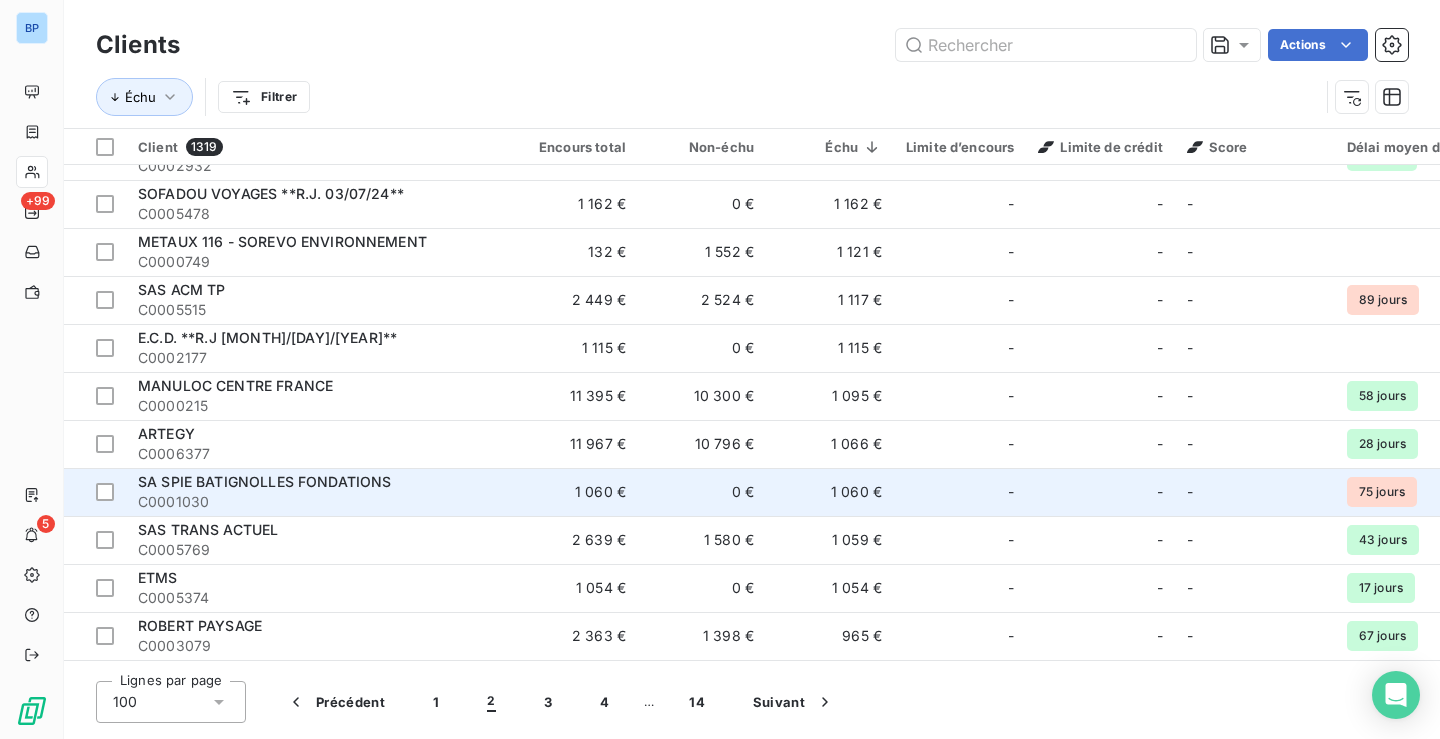scroll, scrollTop: 2800, scrollLeft: 0, axis: vertical 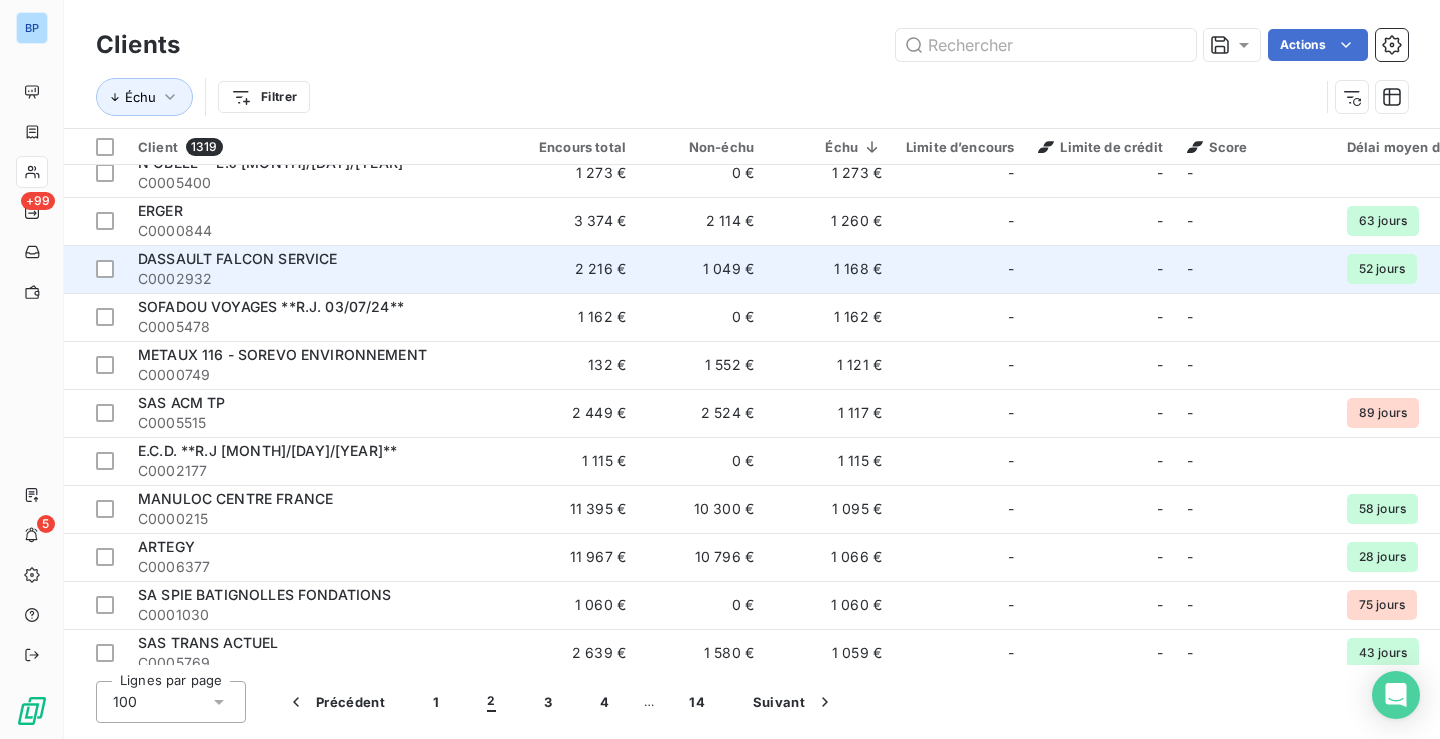 click on "C0002932" at bounding box center [318, 279] 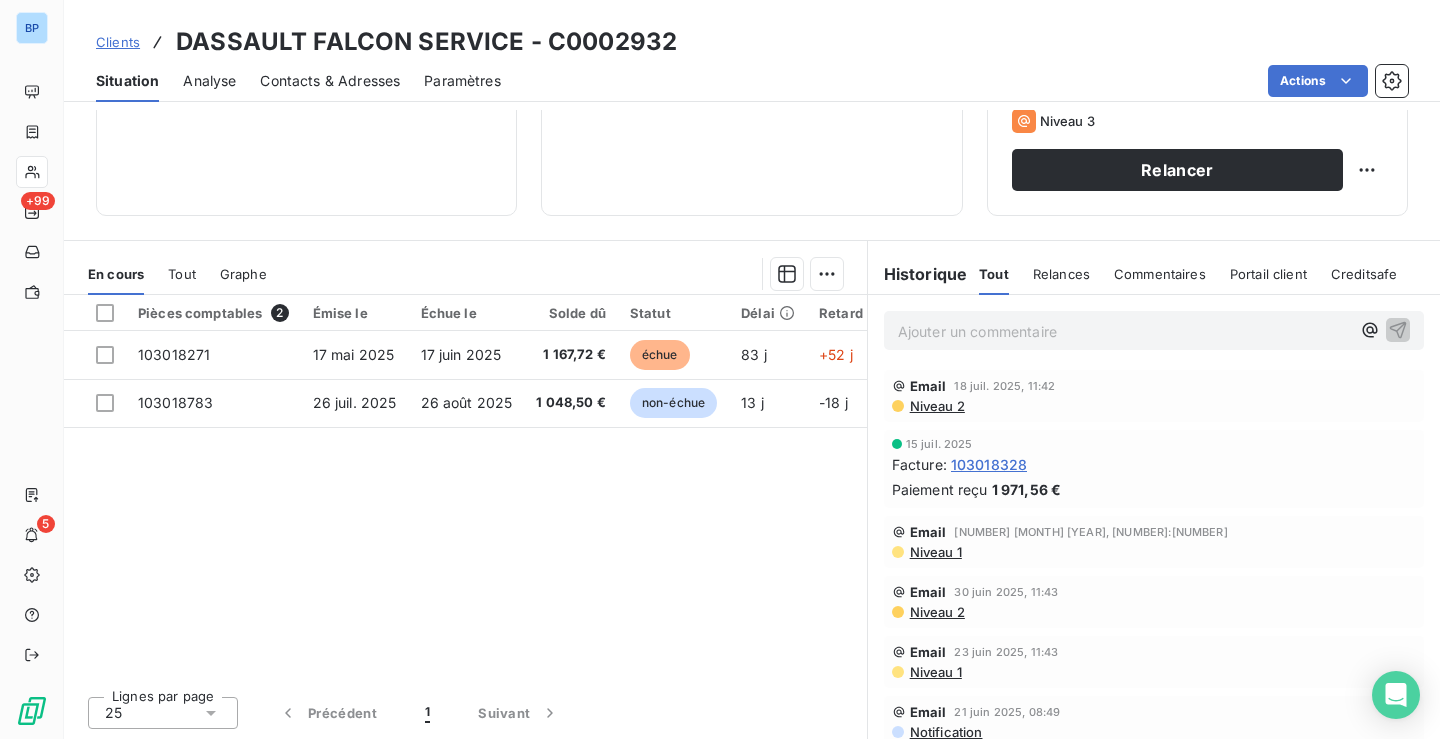 scroll, scrollTop: 317, scrollLeft: 0, axis: vertical 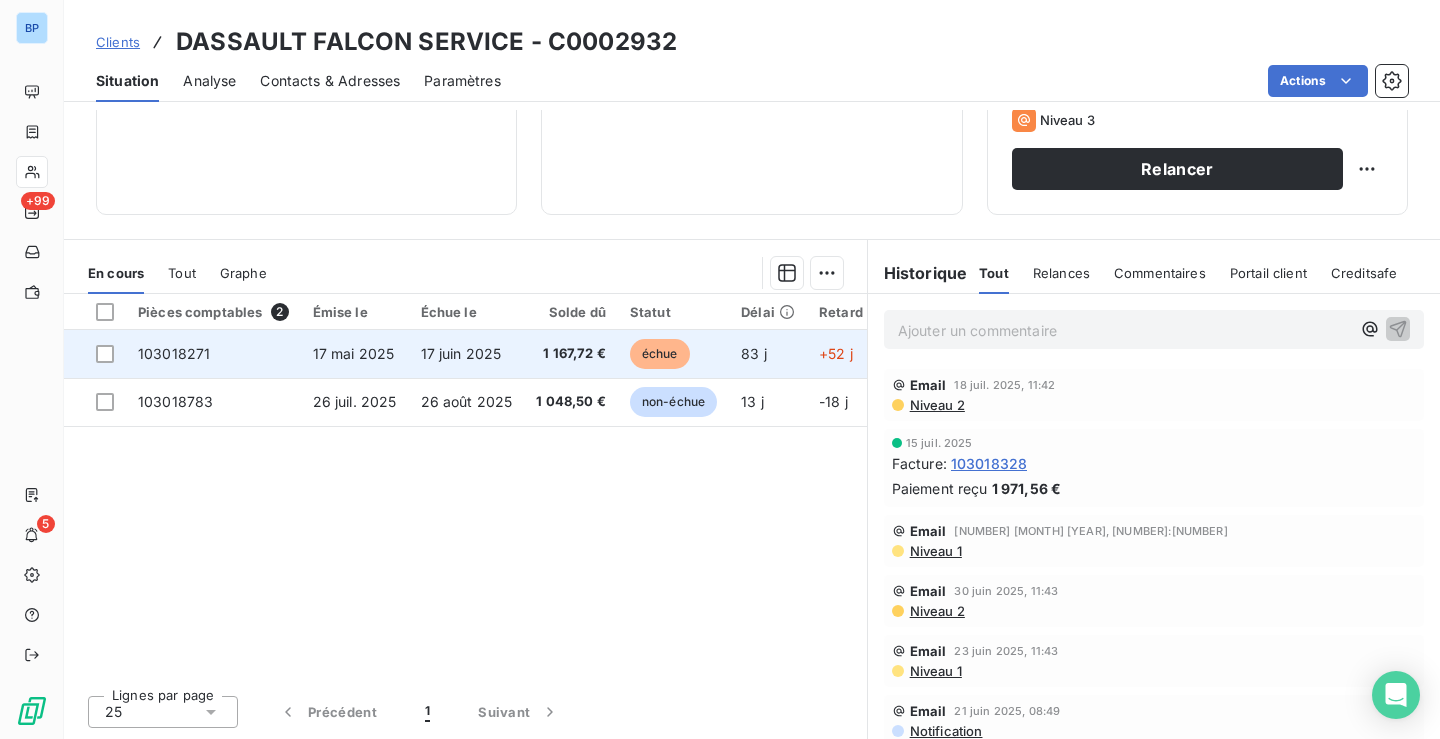 click on "1 167,72 €" at bounding box center (571, 354) 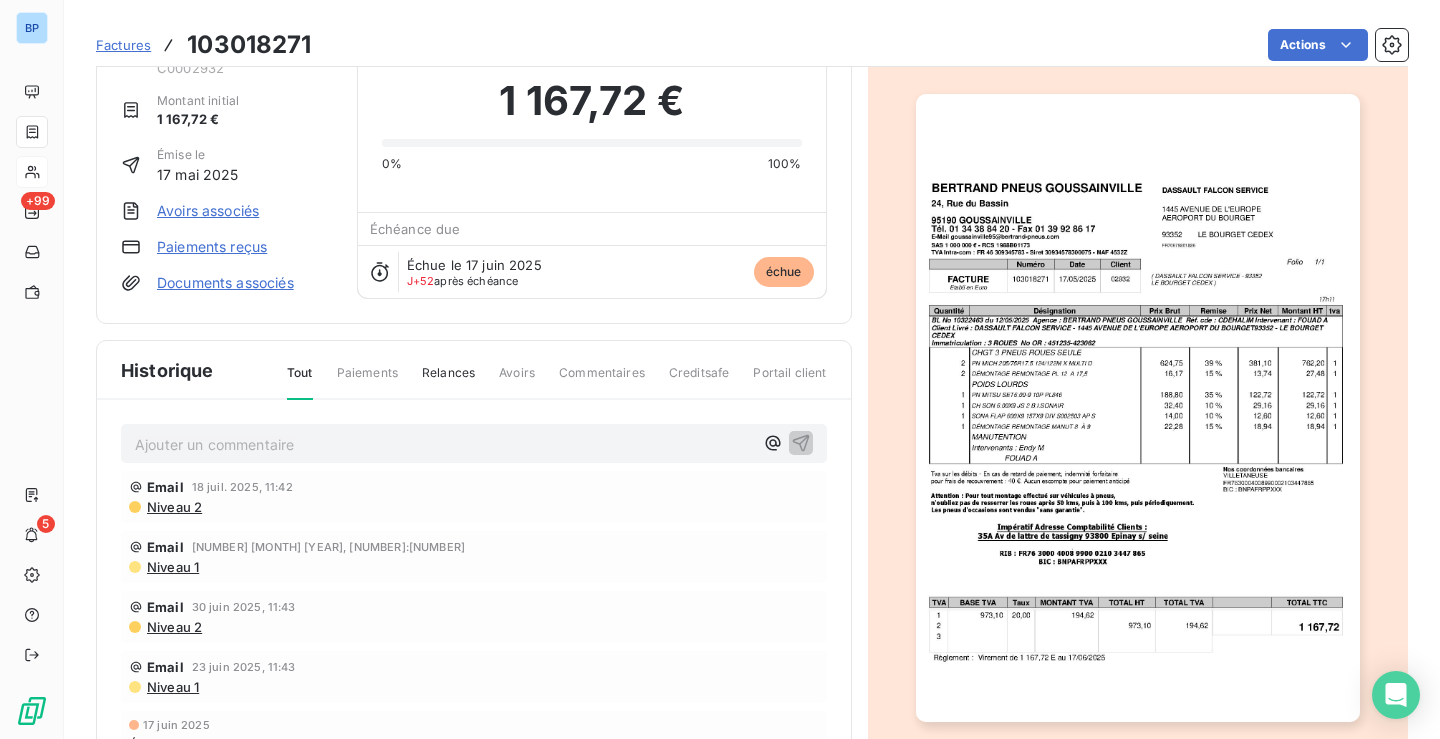 scroll, scrollTop: 0, scrollLeft: 0, axis: both 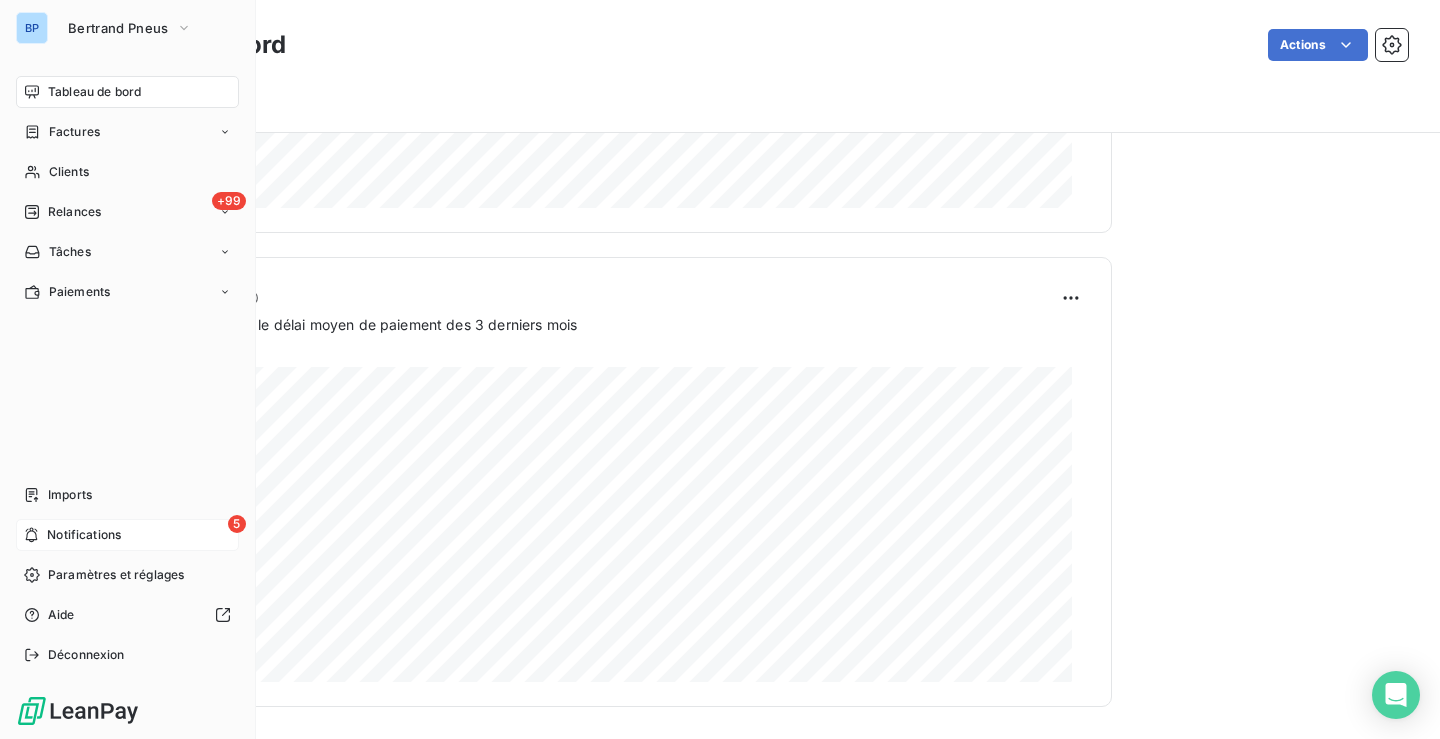 click on "Notifications" at bounding box center (84, 535) 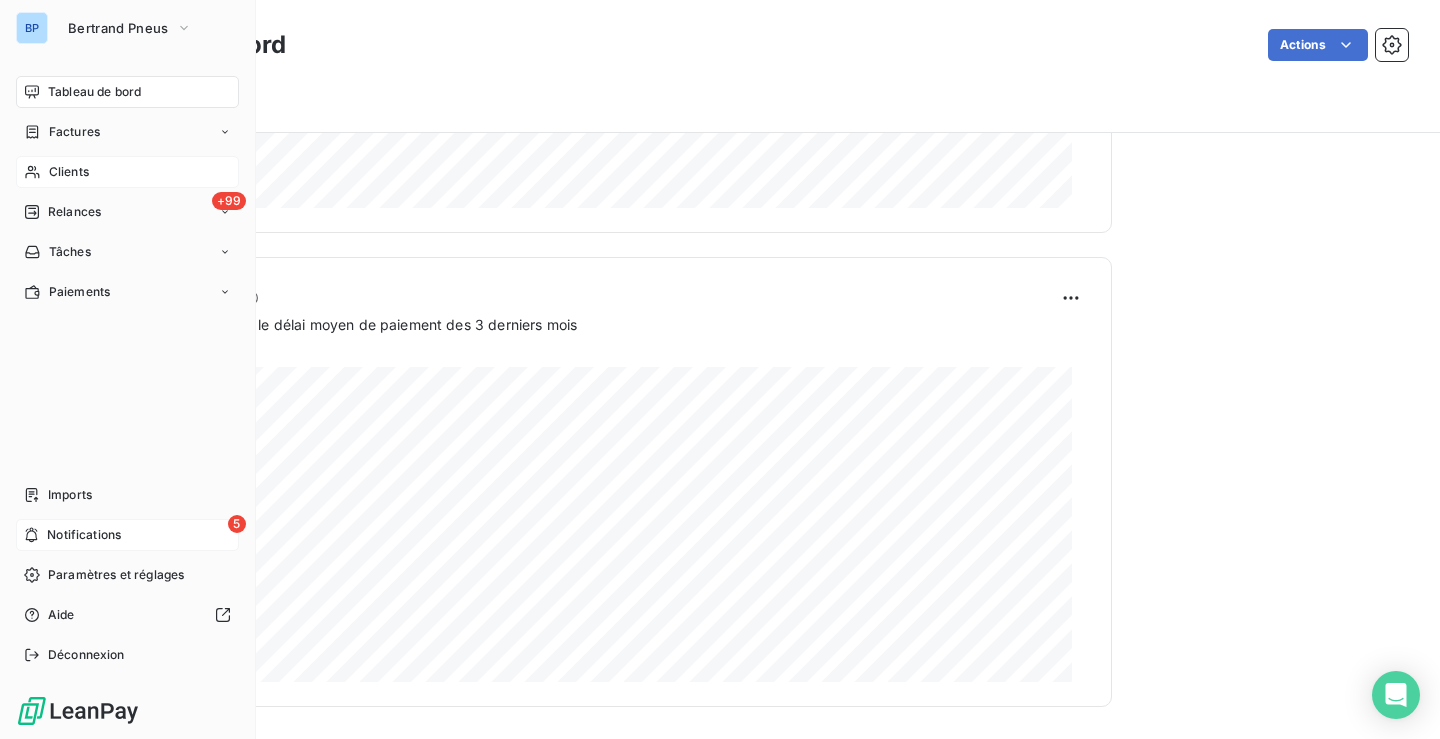 click on "Clients" at bounding box center (69, 172) 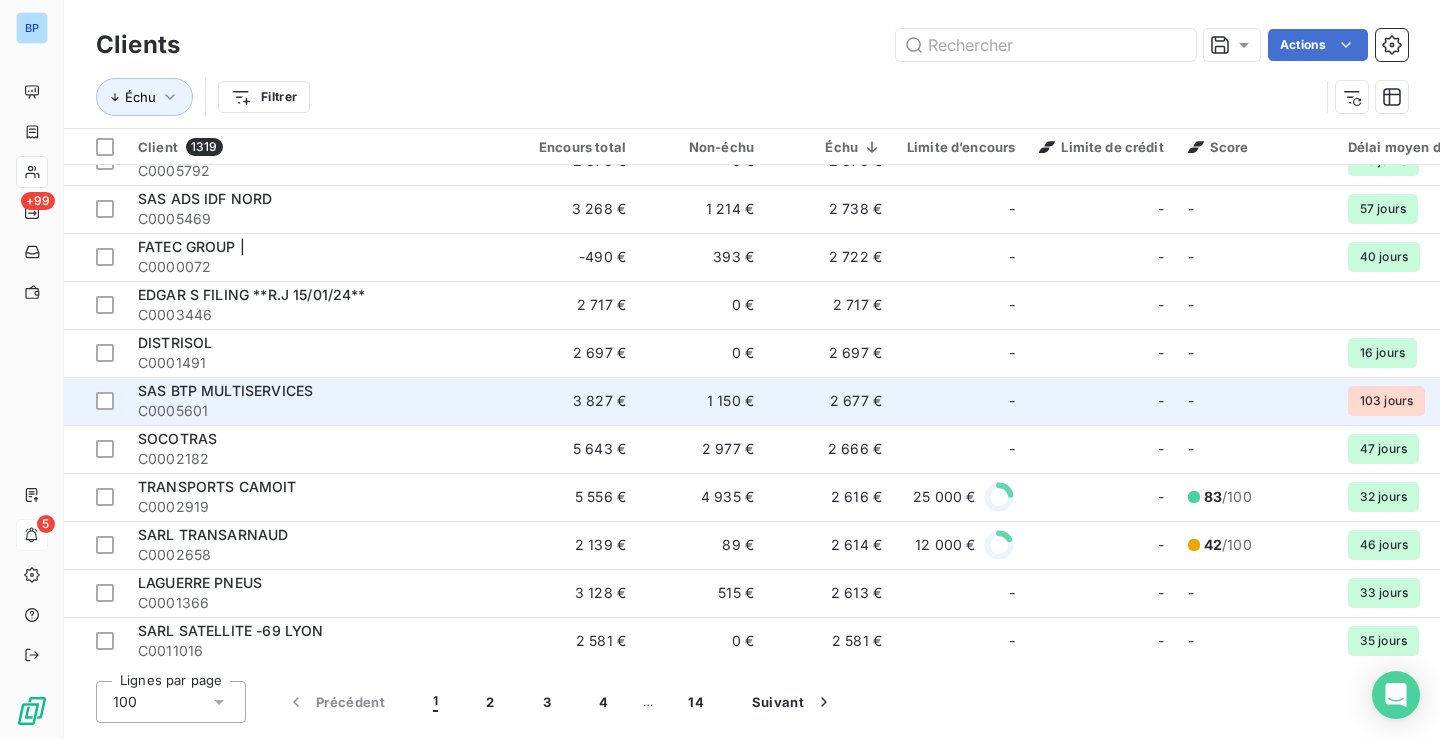 scroll, scrollTop: 4309, scrollLeft: 0, axis: vertical 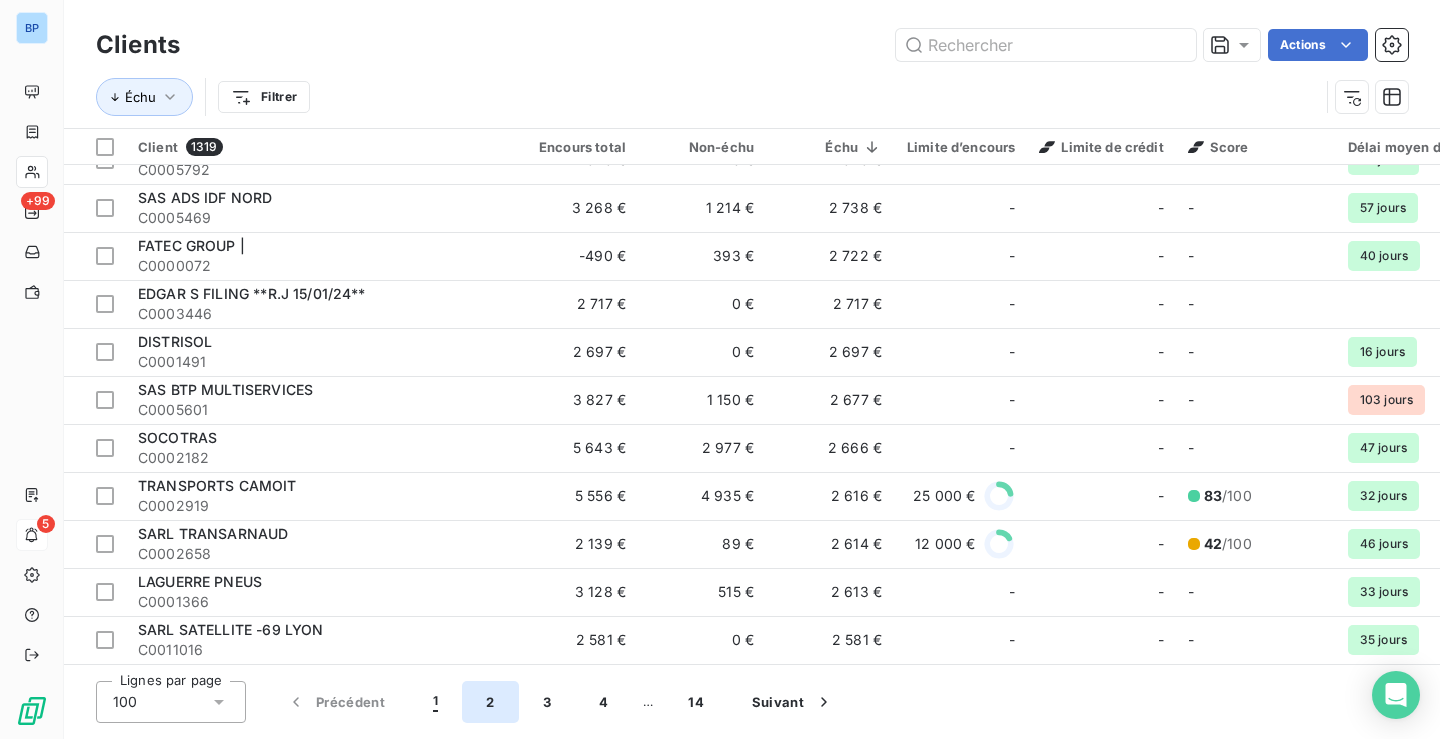 click on "2" at bounding box center [490, 702] 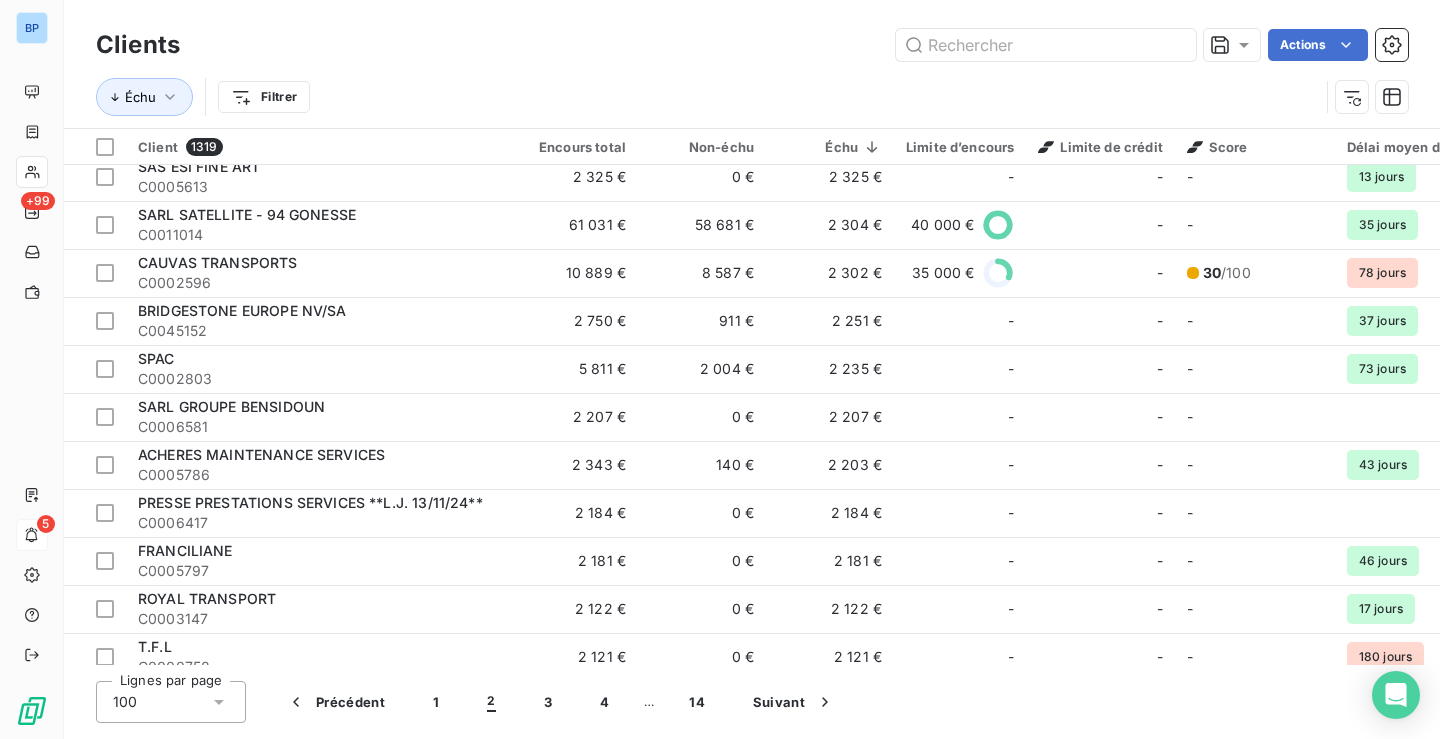 scroll, scrollTop: 0, scrollLeft: 0, axis: both 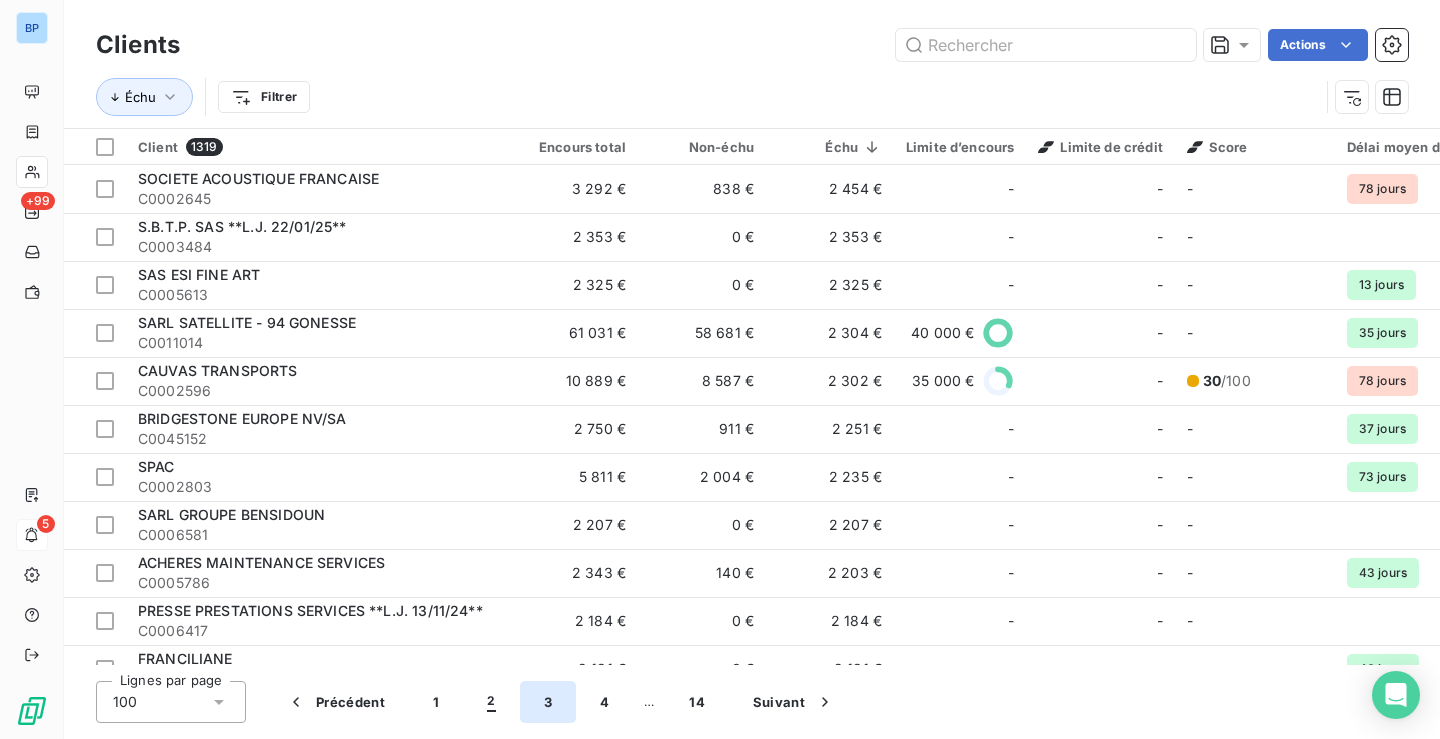 click on "3" at bounding box center (548, 702) 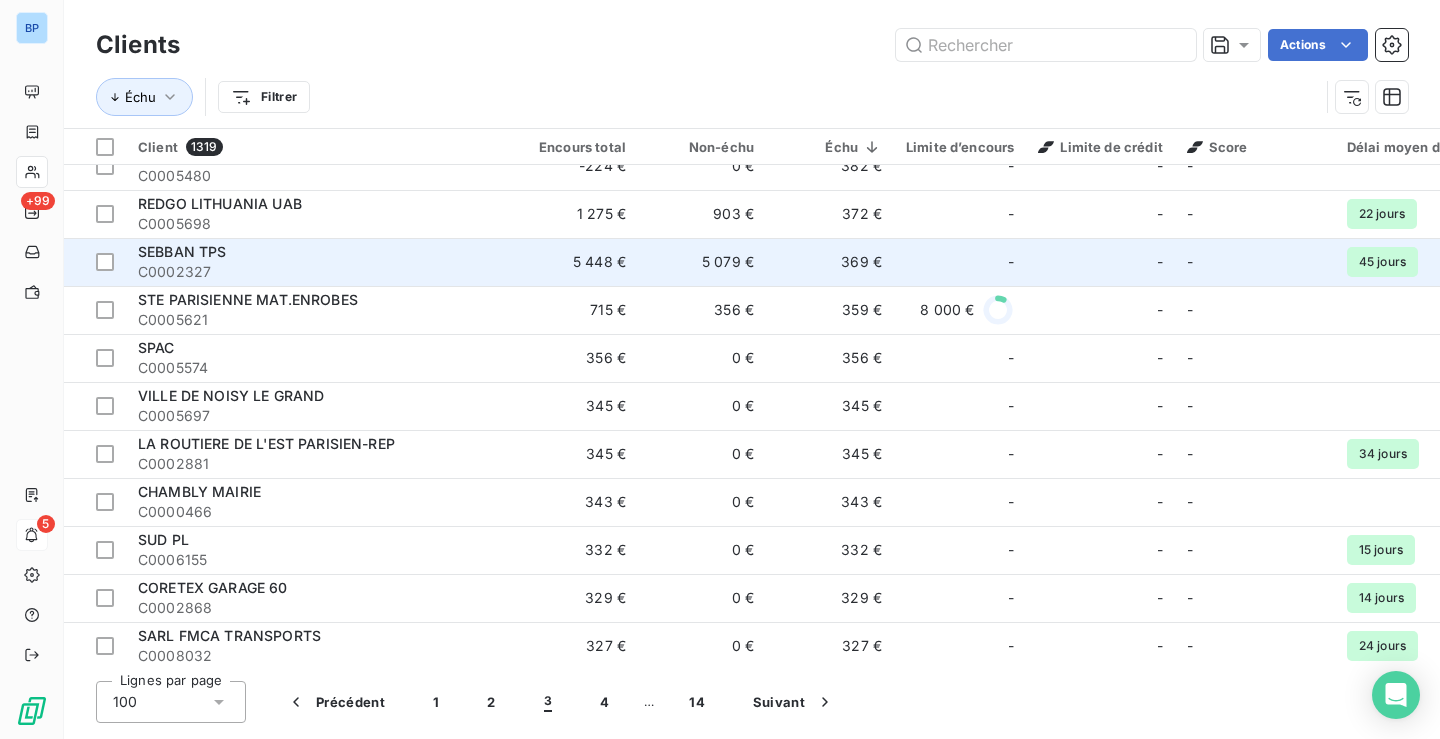scroll, scrollTop: 2100, scrollLeft: 0, axis: vertical 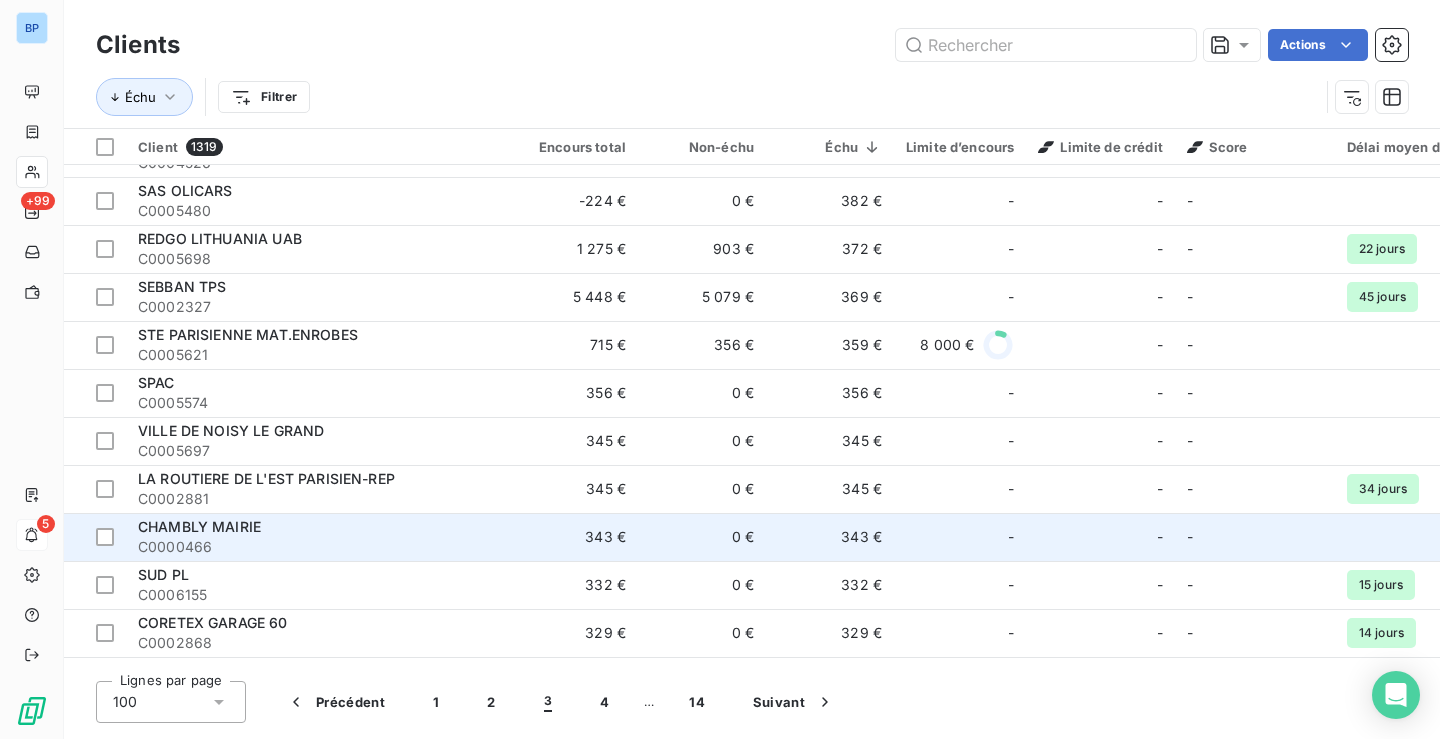 click on "CHAMBLY MAIRIE" at bounding box center [318, 527] 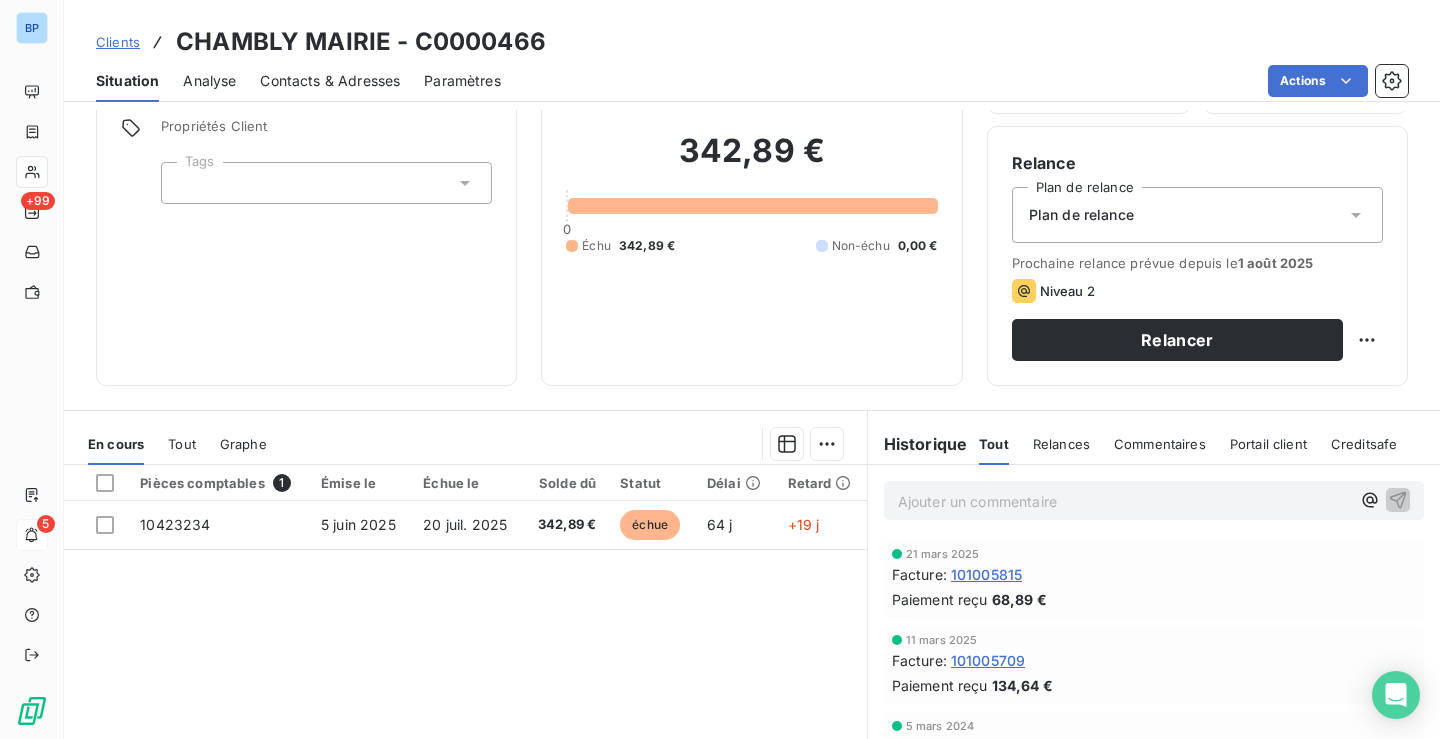 scroll, scrollTop: 317, scrollLeft: 0, axis: vertical 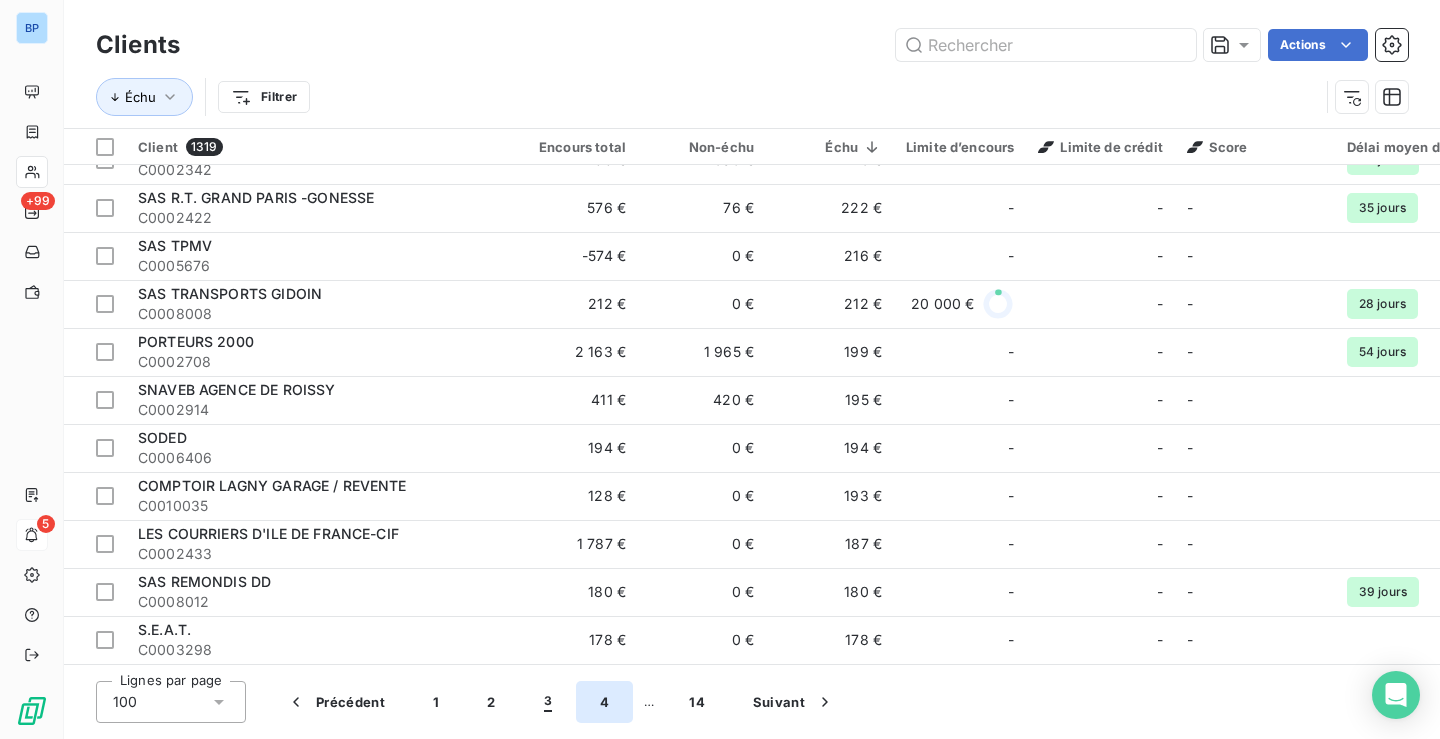 click on "4" at bounding box center (604, 702) 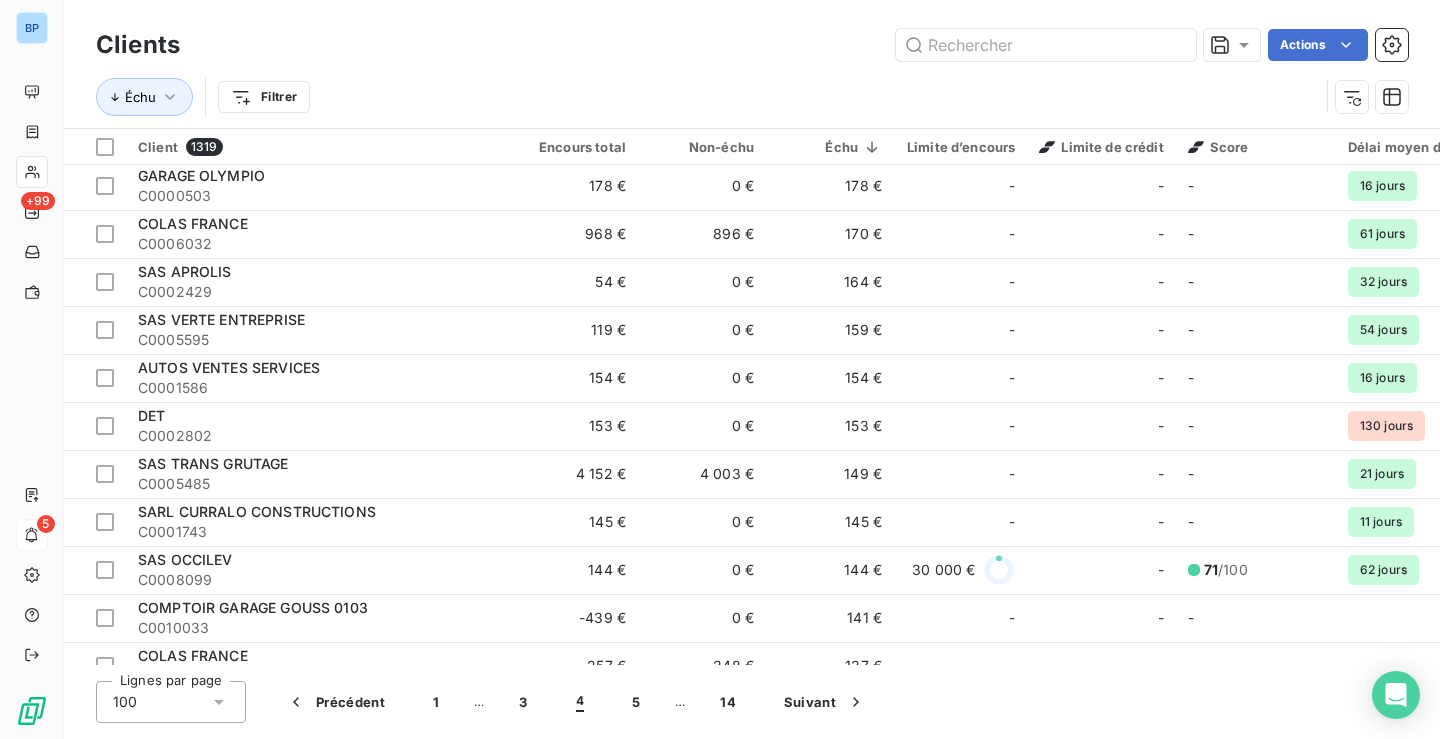 scroll, scrollTop: 0, scrollLeft: 0, axis: both 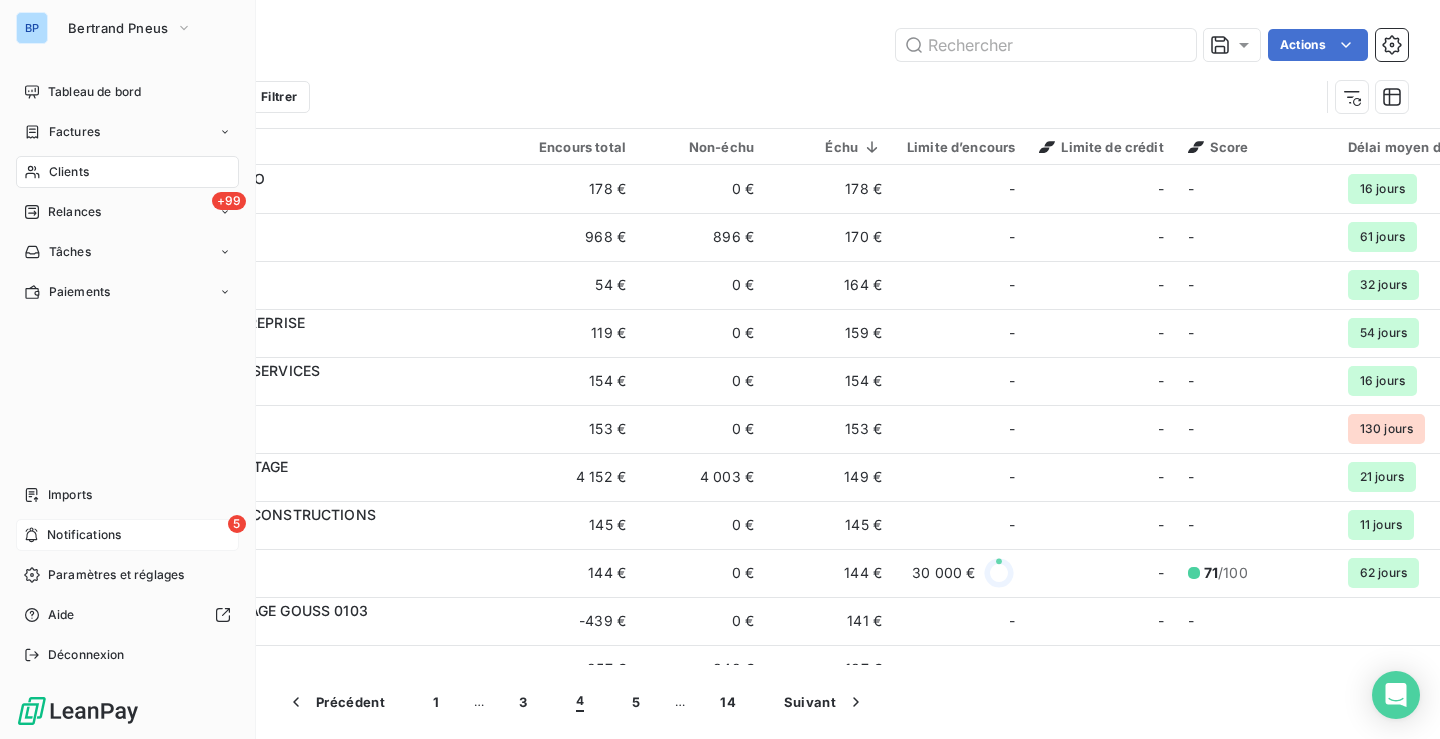 click on "5 Notifications" at bounding box center (127, 535) 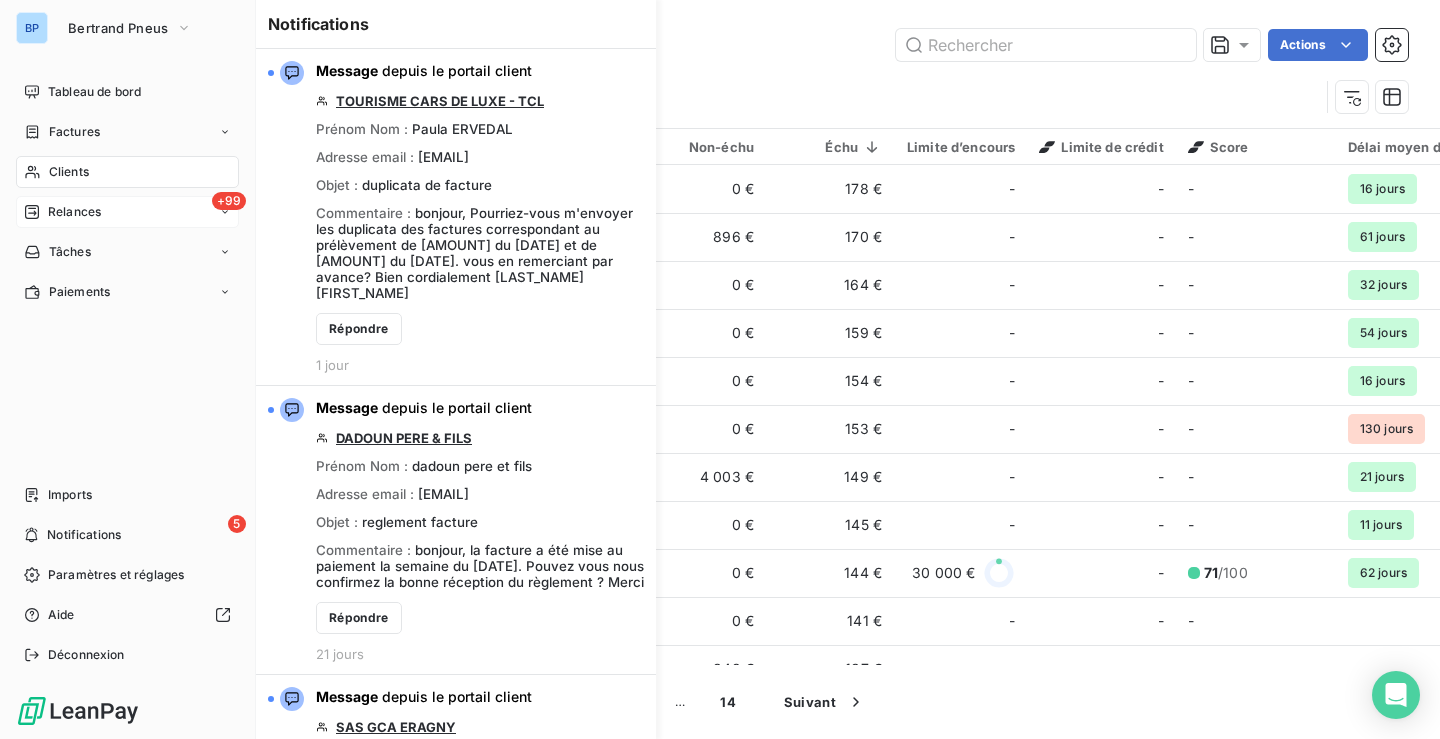 click on "+99 Relances" at bounding box center (127, 212) 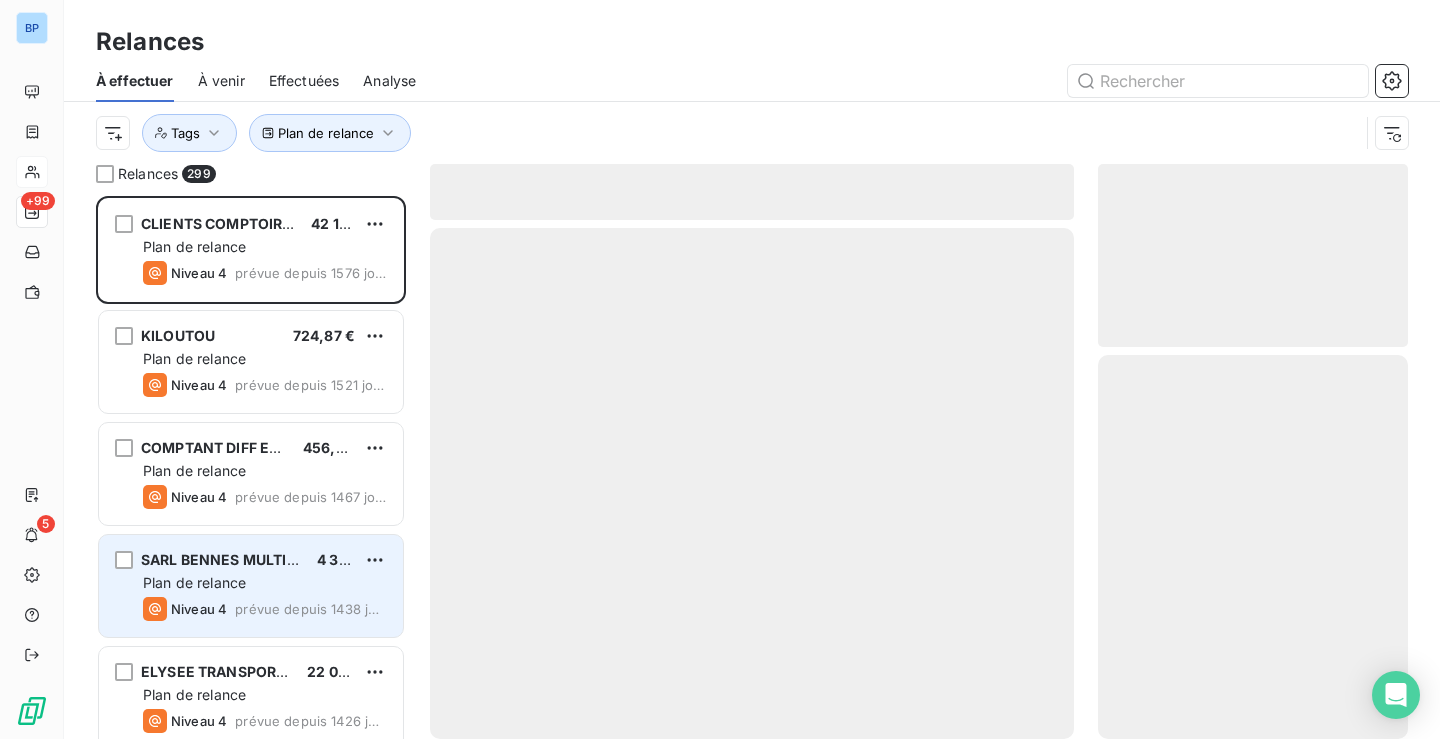 scroll, scrollTop: 16, scrollLeft: 16, axis: both 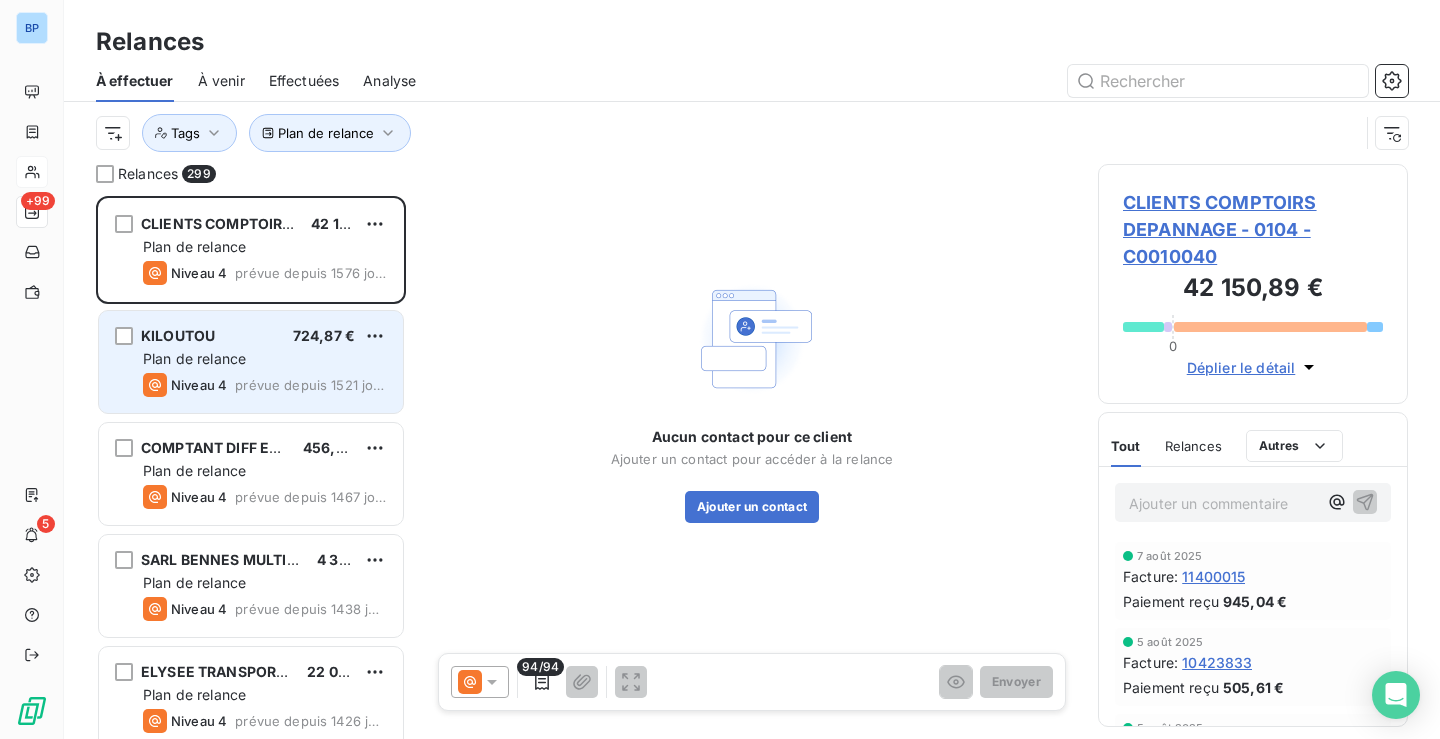 click on "KILOUTOU 724,87 € Plan de relance Niveau 4 prévue depuis 1521 jours" at bounding box center [251, 362] 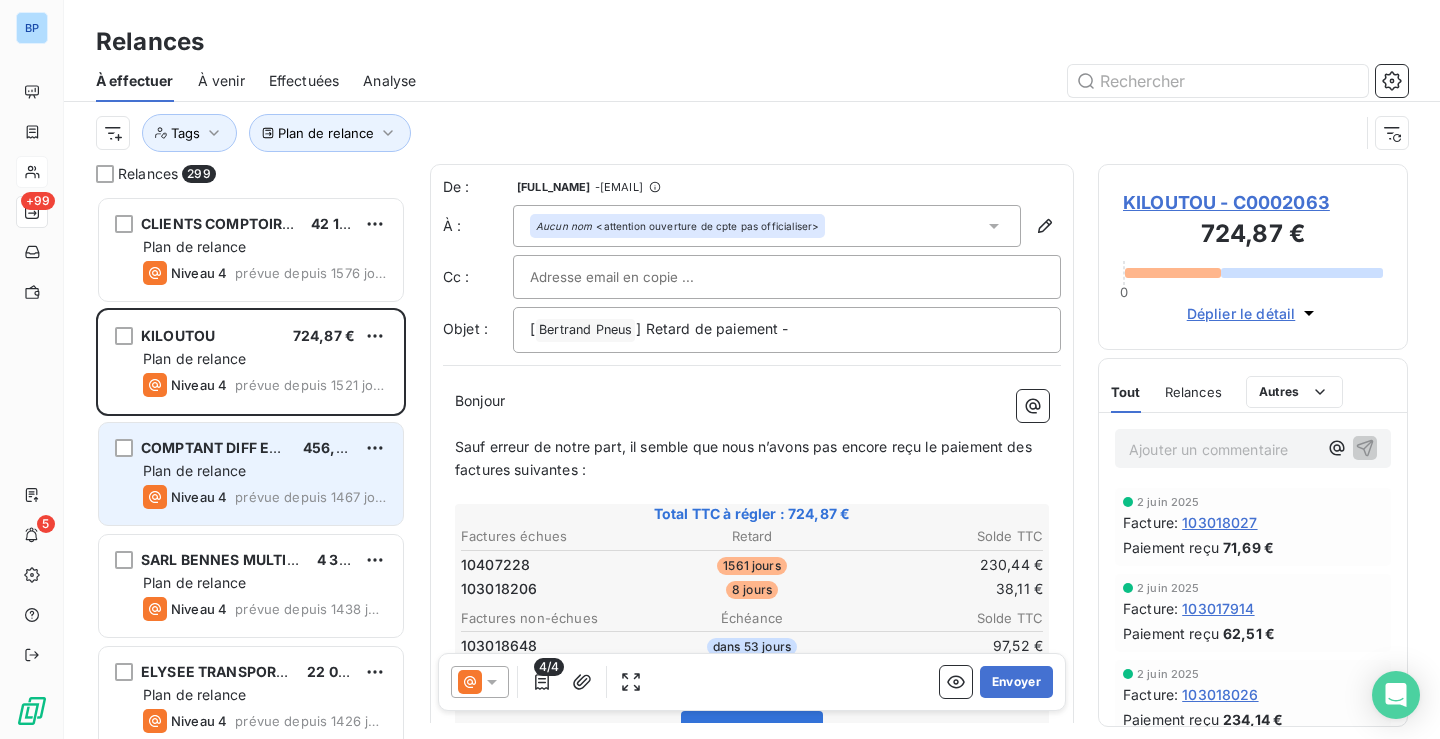 drag, startPoint x: 256, startPoint y: 455, endPoint x: 257, endPoint y: 474, distance: 19.026299 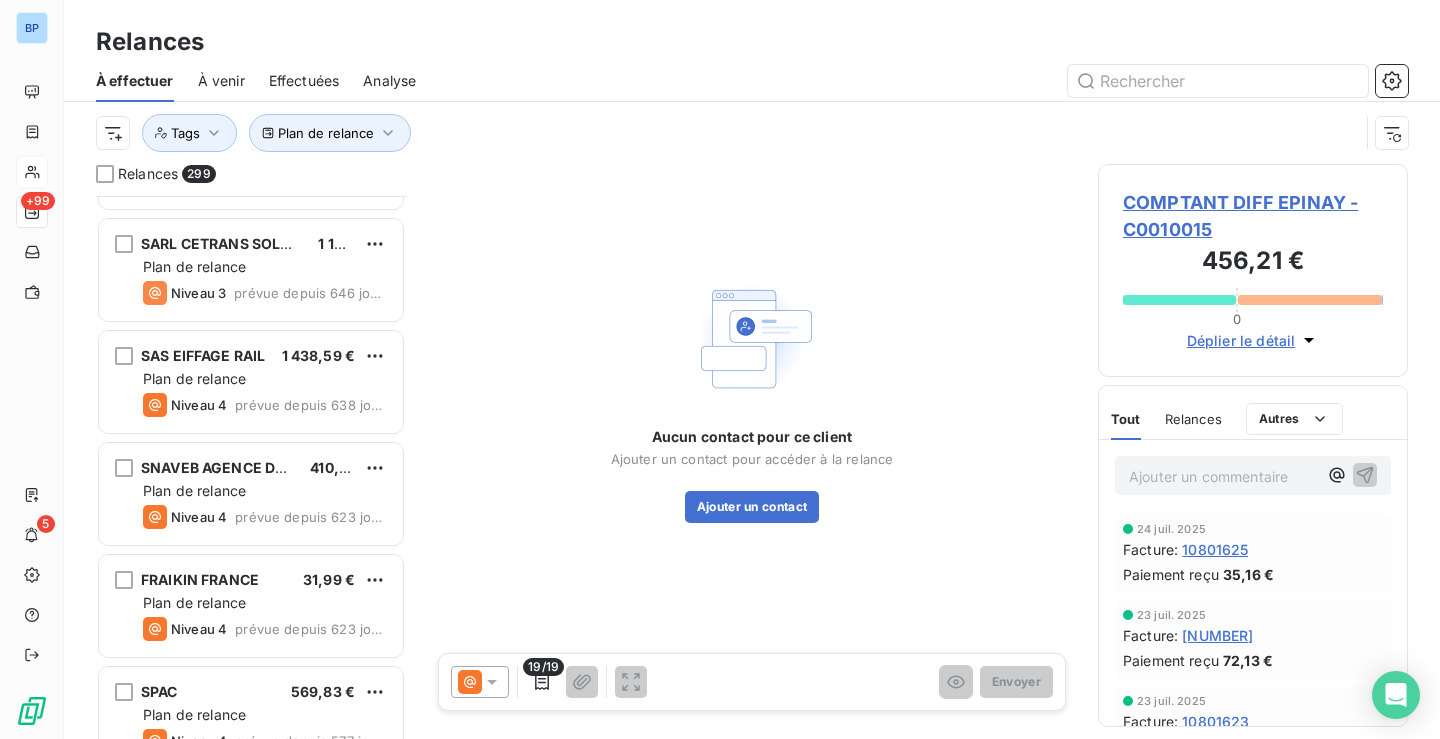 scroll, scrollTop: 3001, scrollLeft: 0, axis: vertical 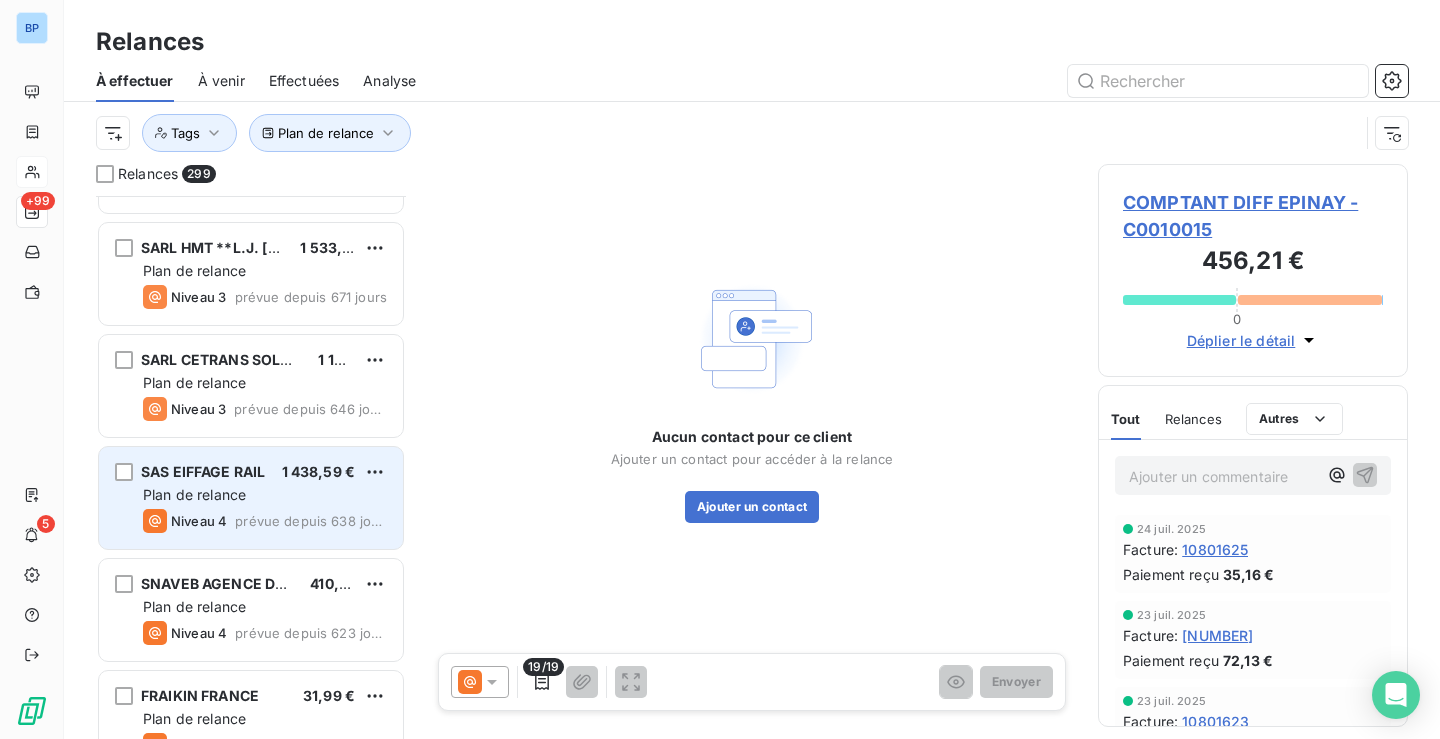 click on "SAS EIFFAGE RAIL 1 438,59 € Plan de relance Niveau 4 prévue depuis 638 jours" at bounding box center (251, 498) 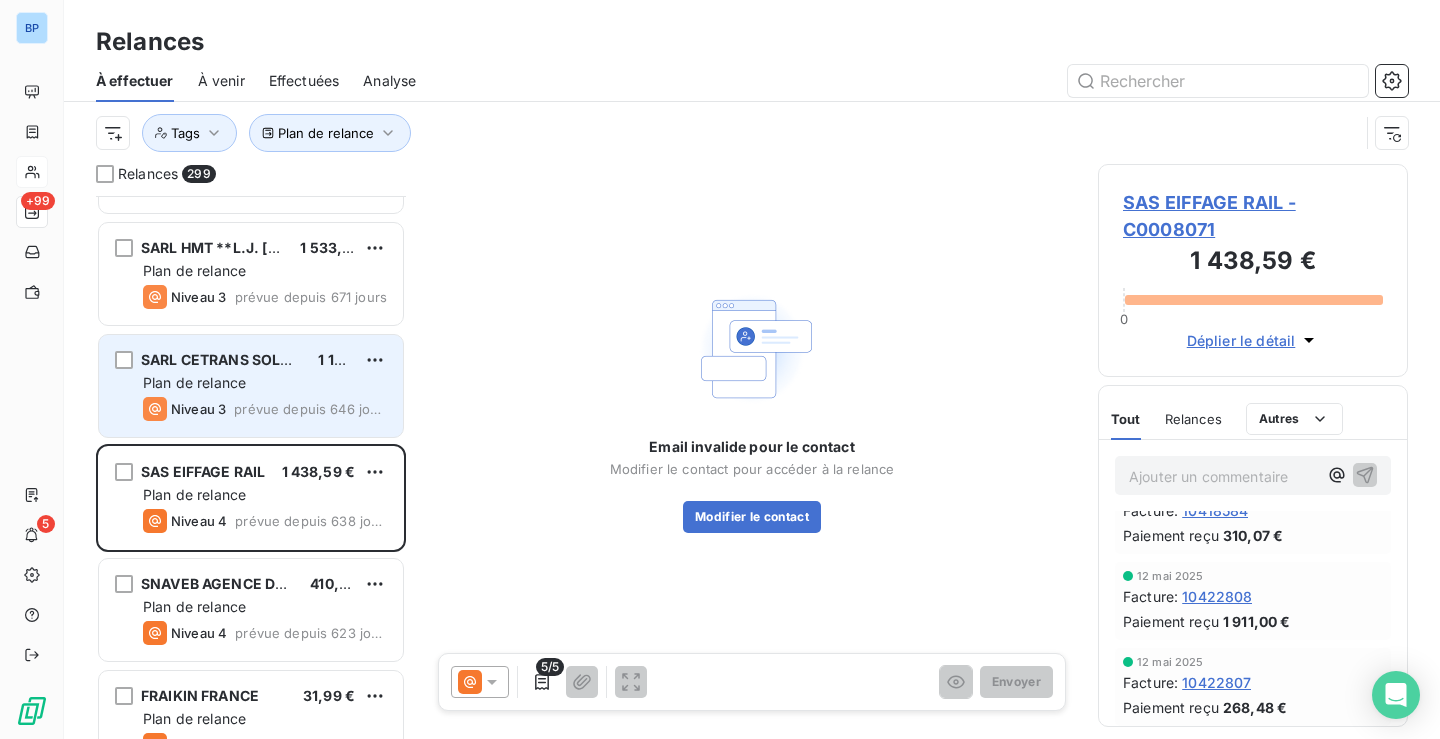 scroll, scrollTop: 0, scrollLeft: 0, axis: both 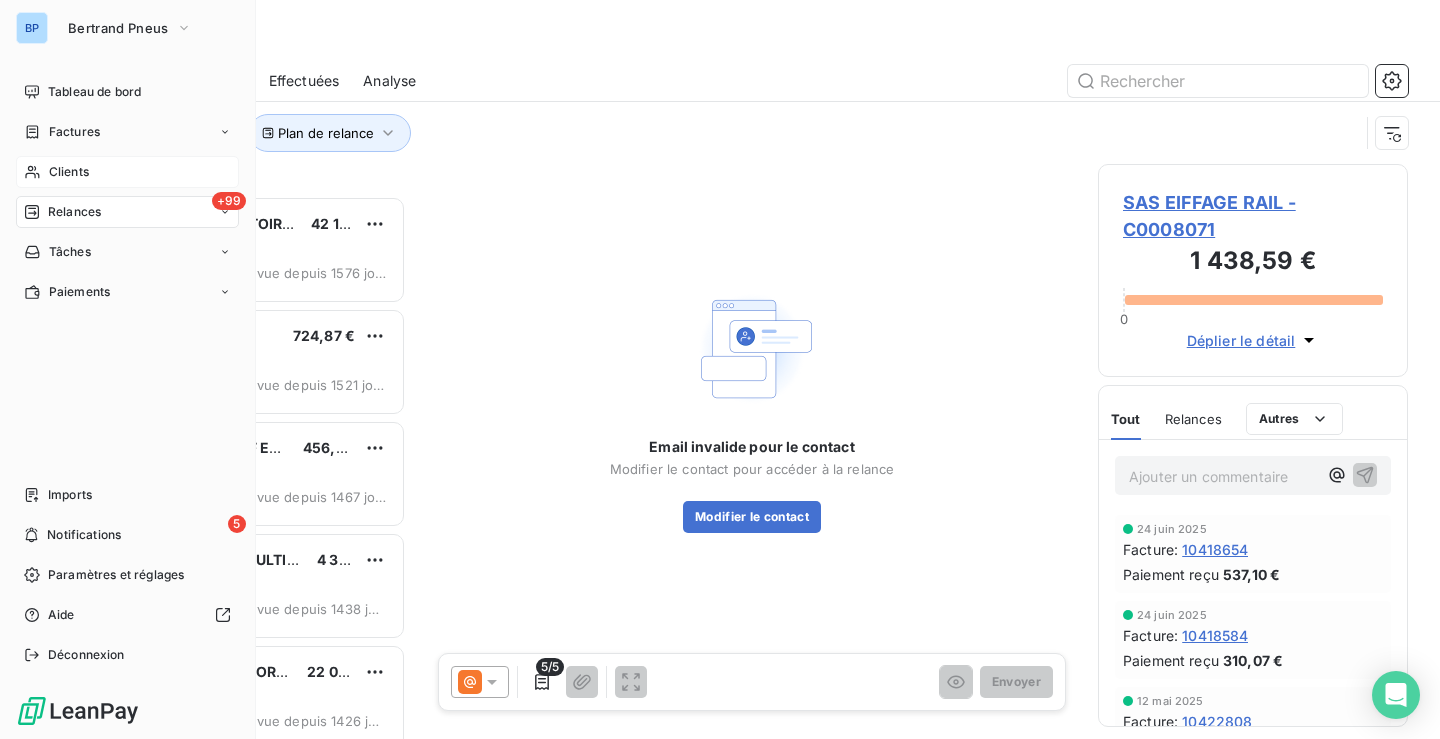 click on "BP" at bounding box center [32, 28] 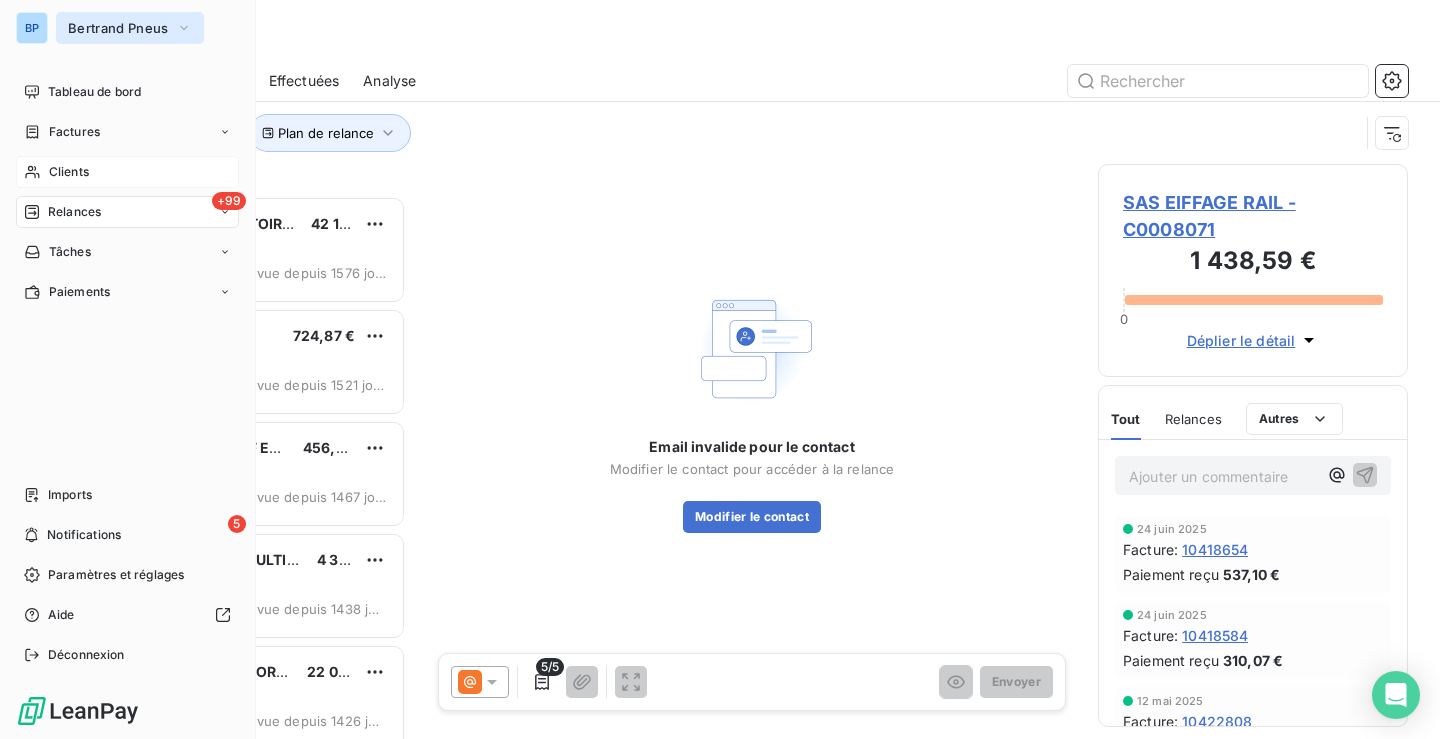 click on "Bertrand Pneus" at bounding box center (118, 28) 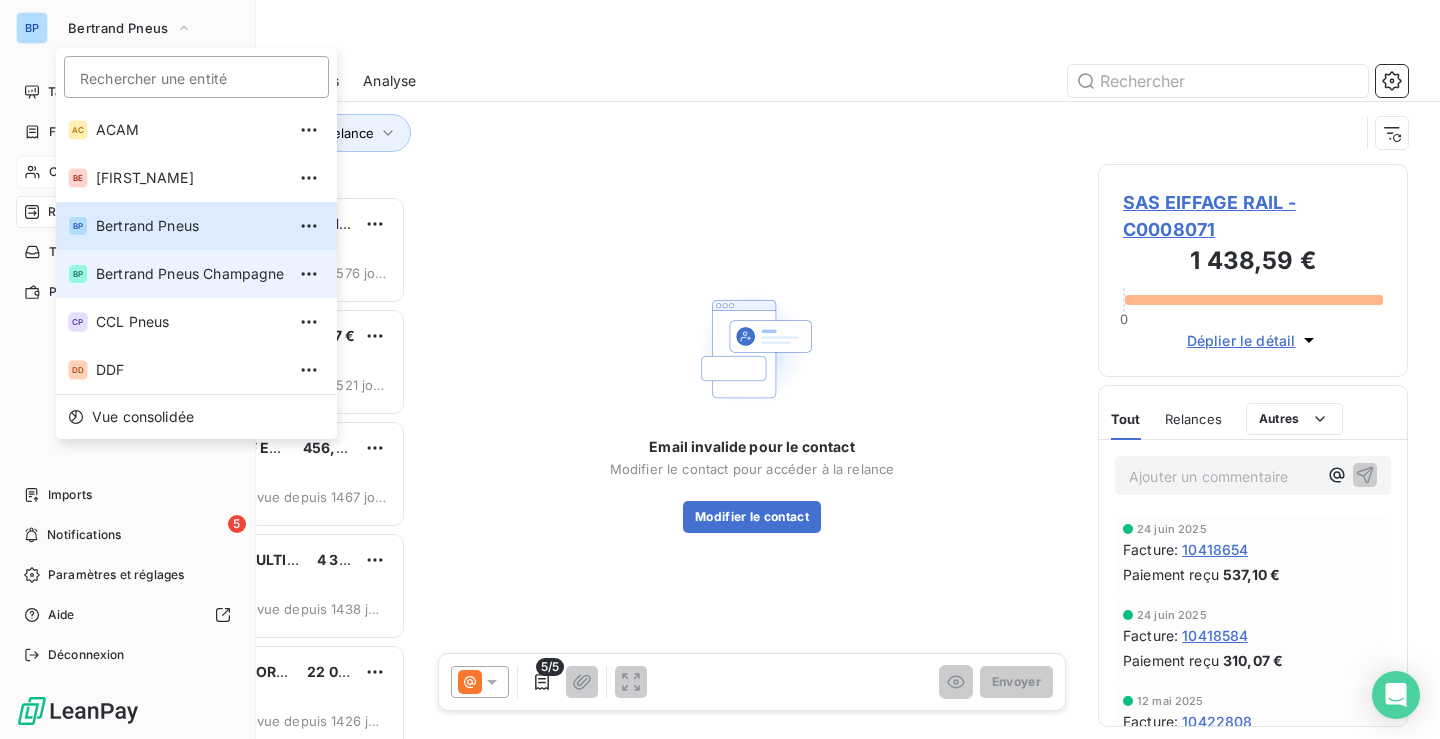 click on "Bertrand Pneus Champagne" at bounding box center (190, 274) 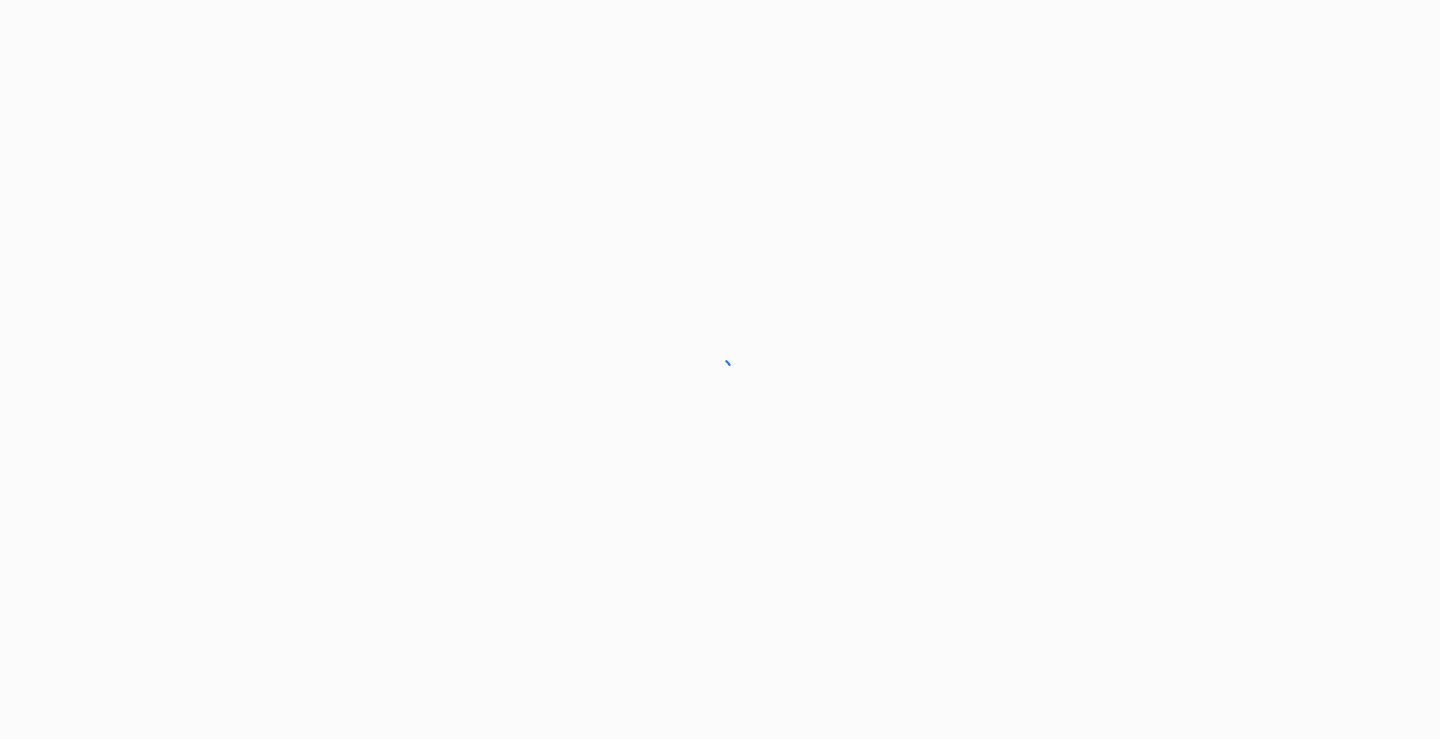scroll, scrollTop: 0, scrollLeft: 0, axis: both 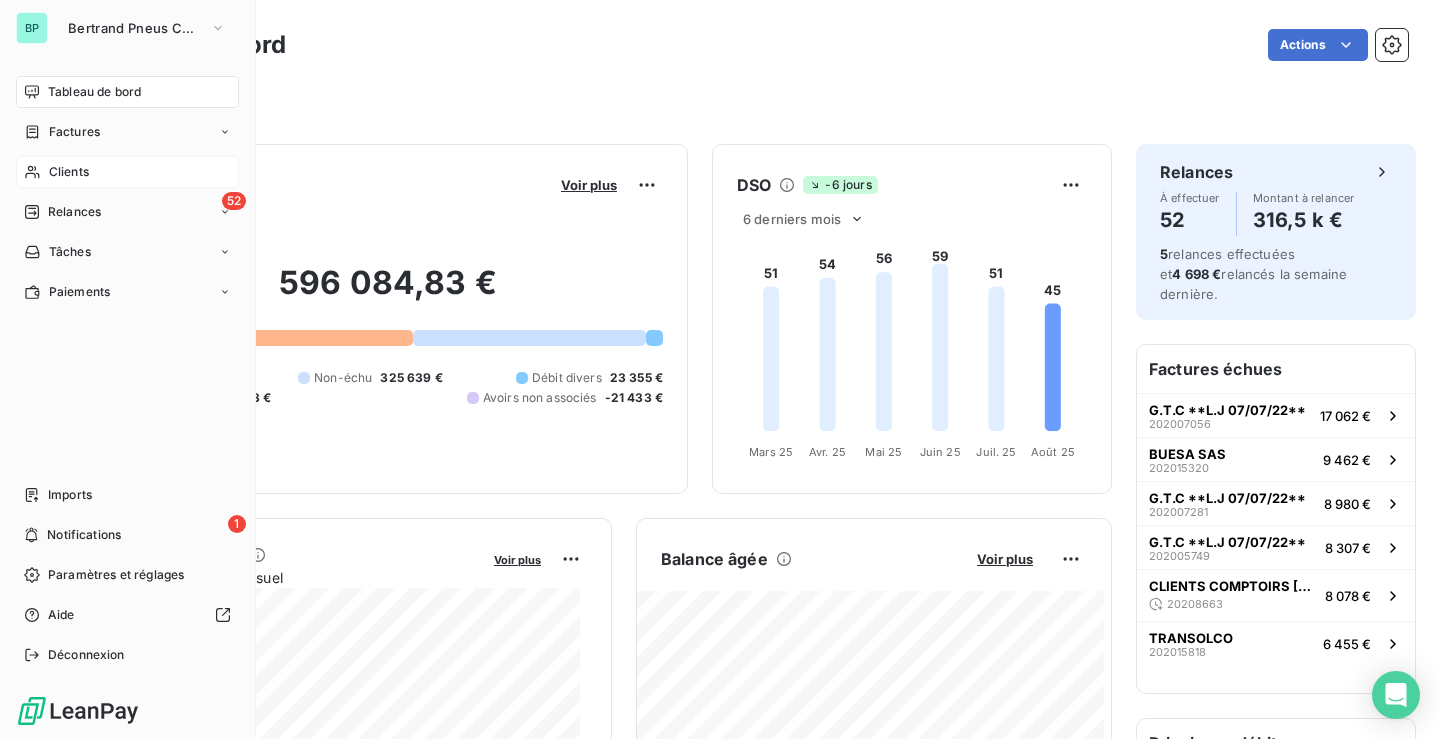 click on "Clients" at bounding box center (69, 172) 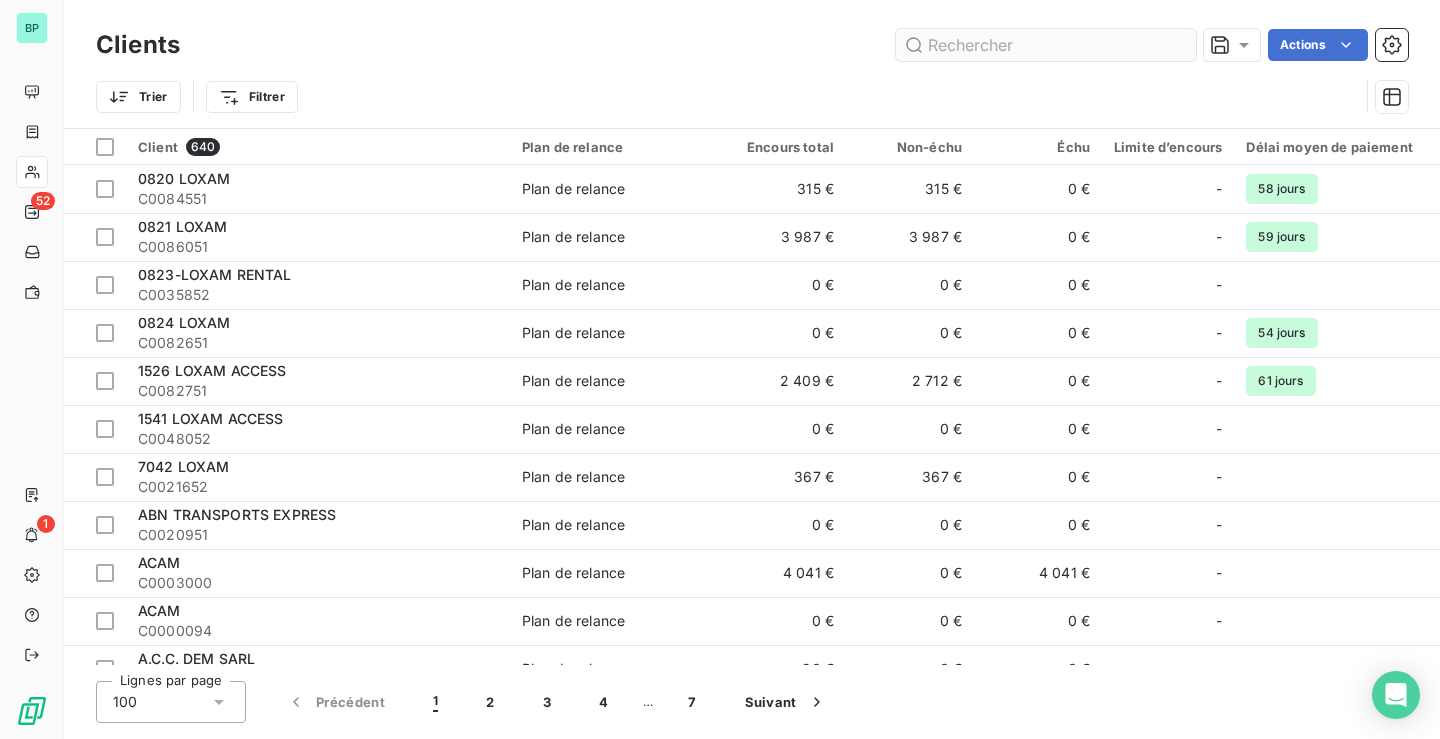 click at bounding box center (1046, 45) 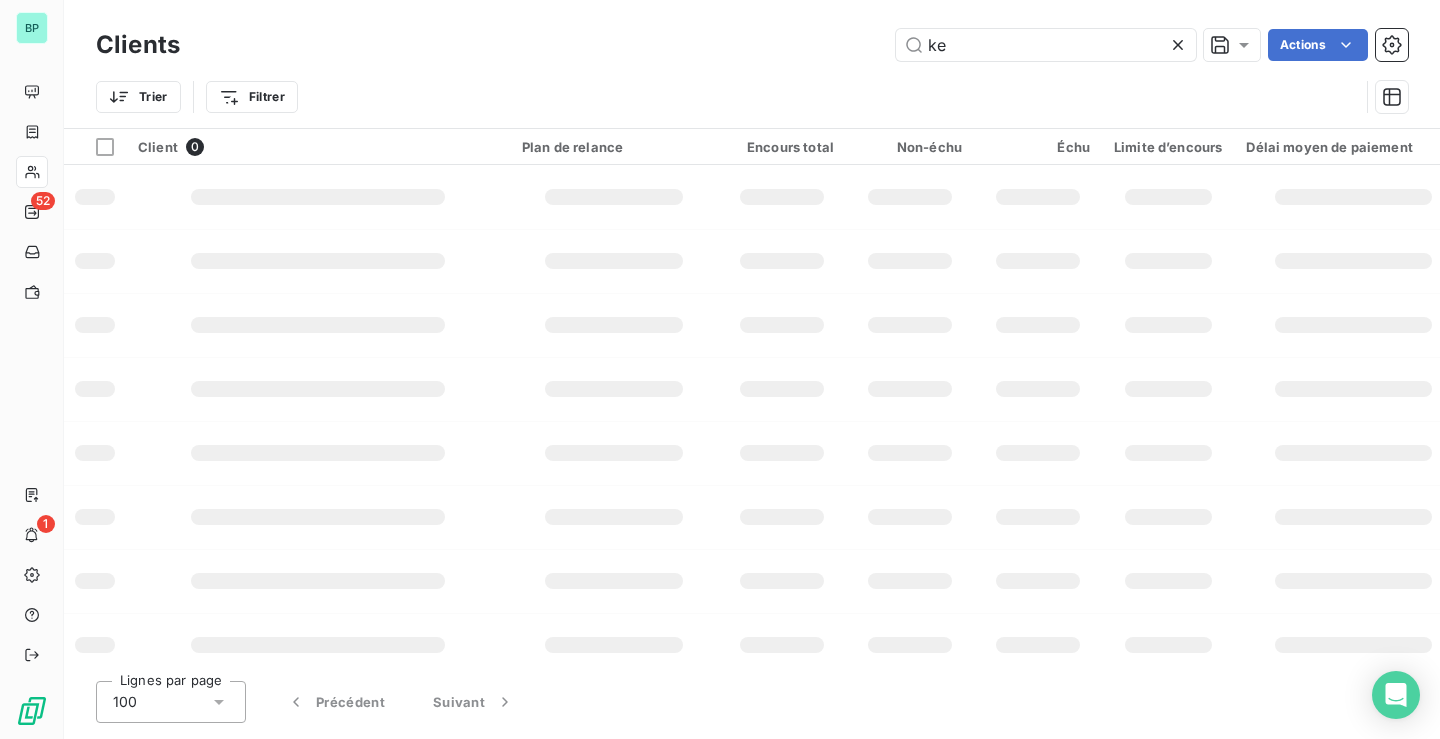 type on "k" 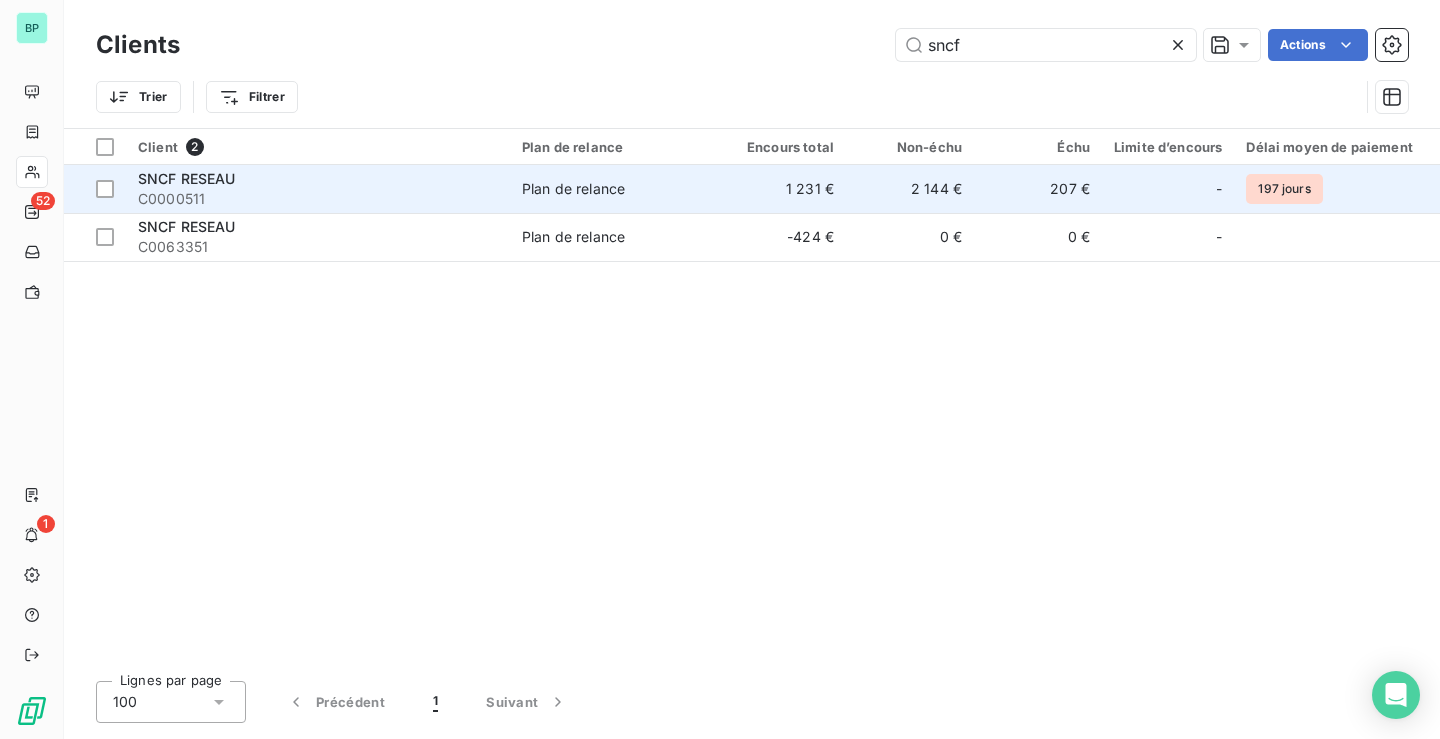 type on "sncf" 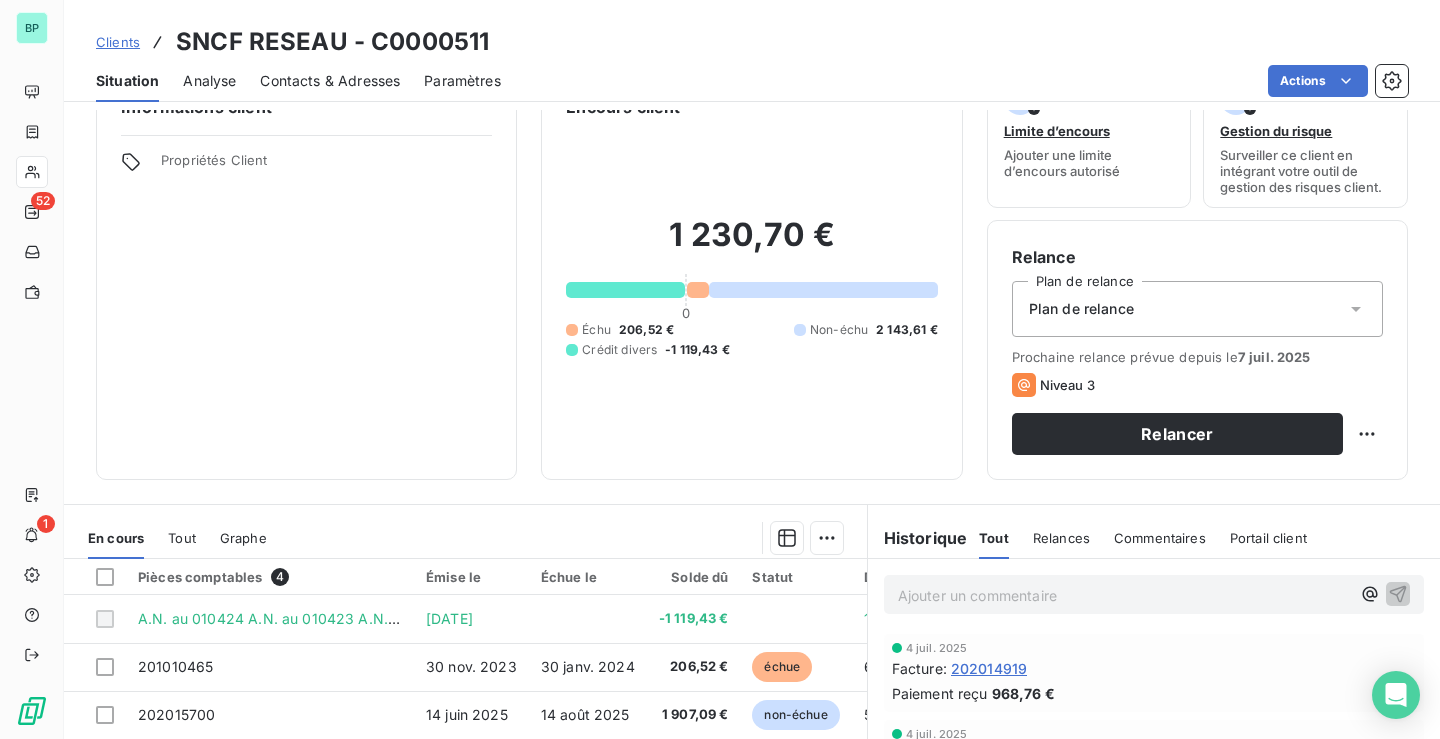 scroll, scrollTop: 0, scrollLeft: 0, axis: both 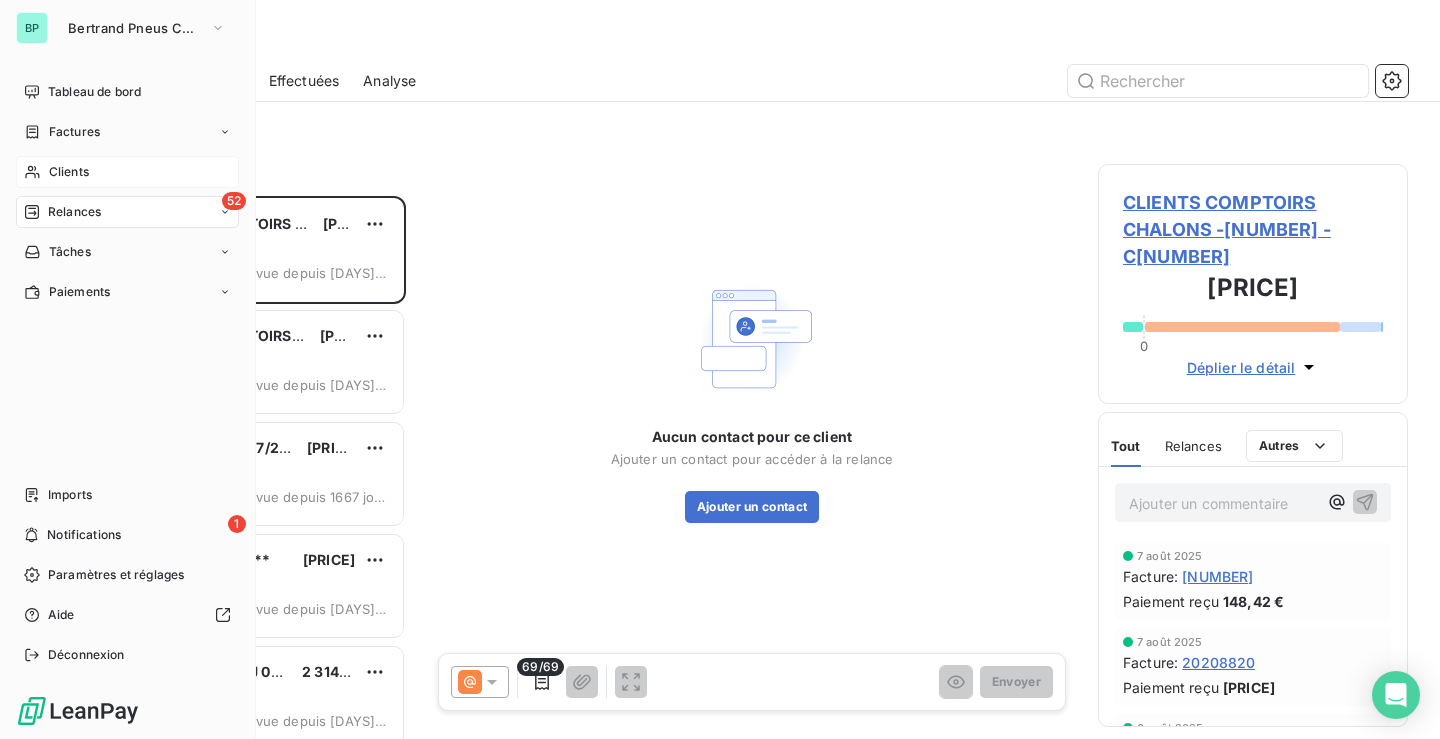click on "Clients" at bounding box center (69, 172) 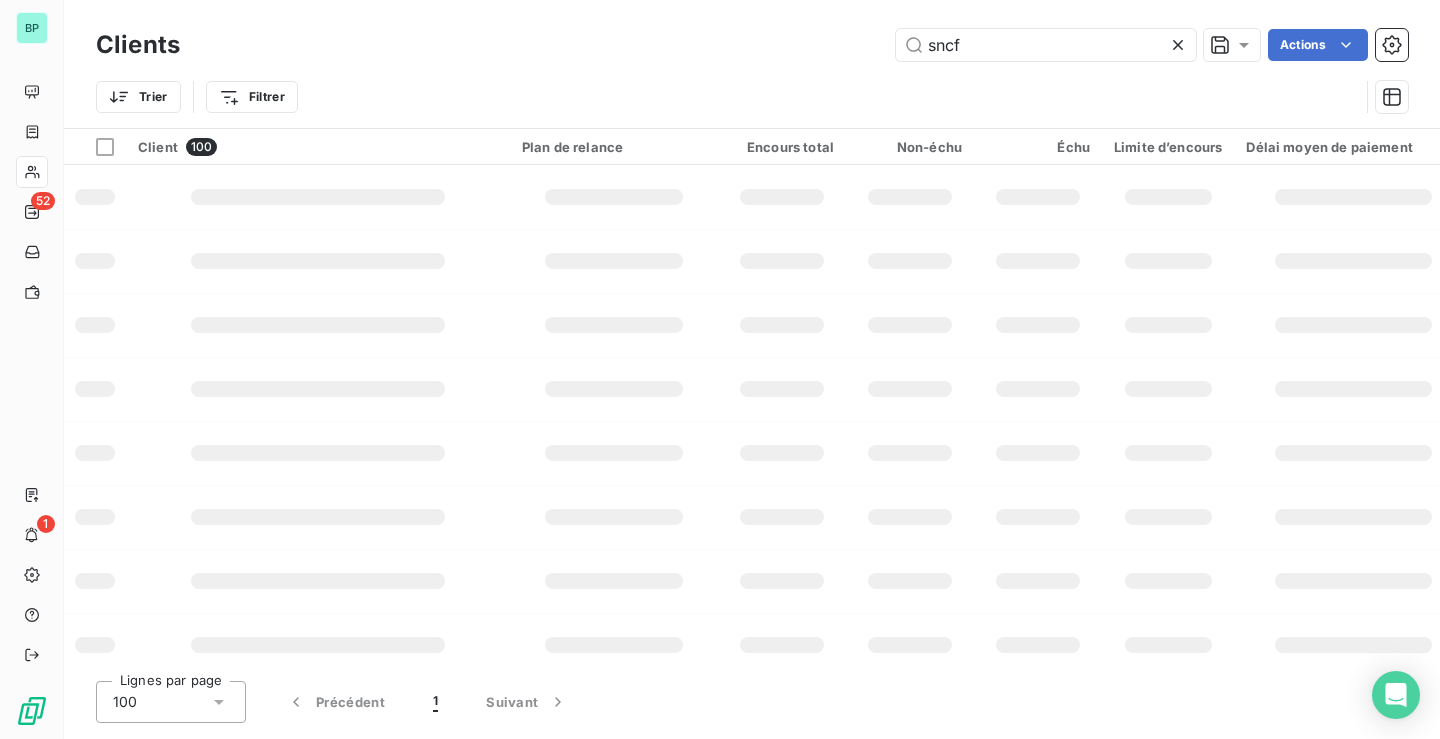 type 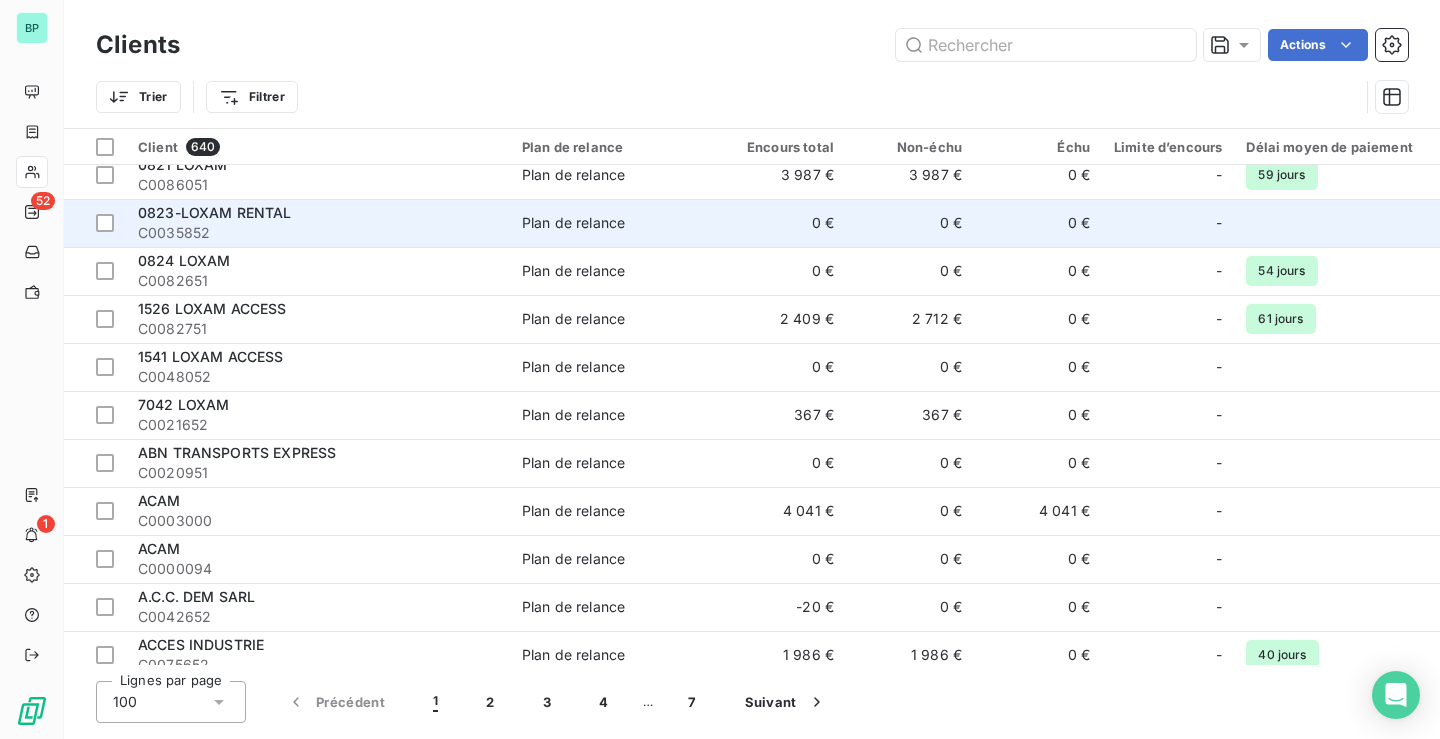 scroll, scrollTop: 0, scrollLeft: 0, axis: both 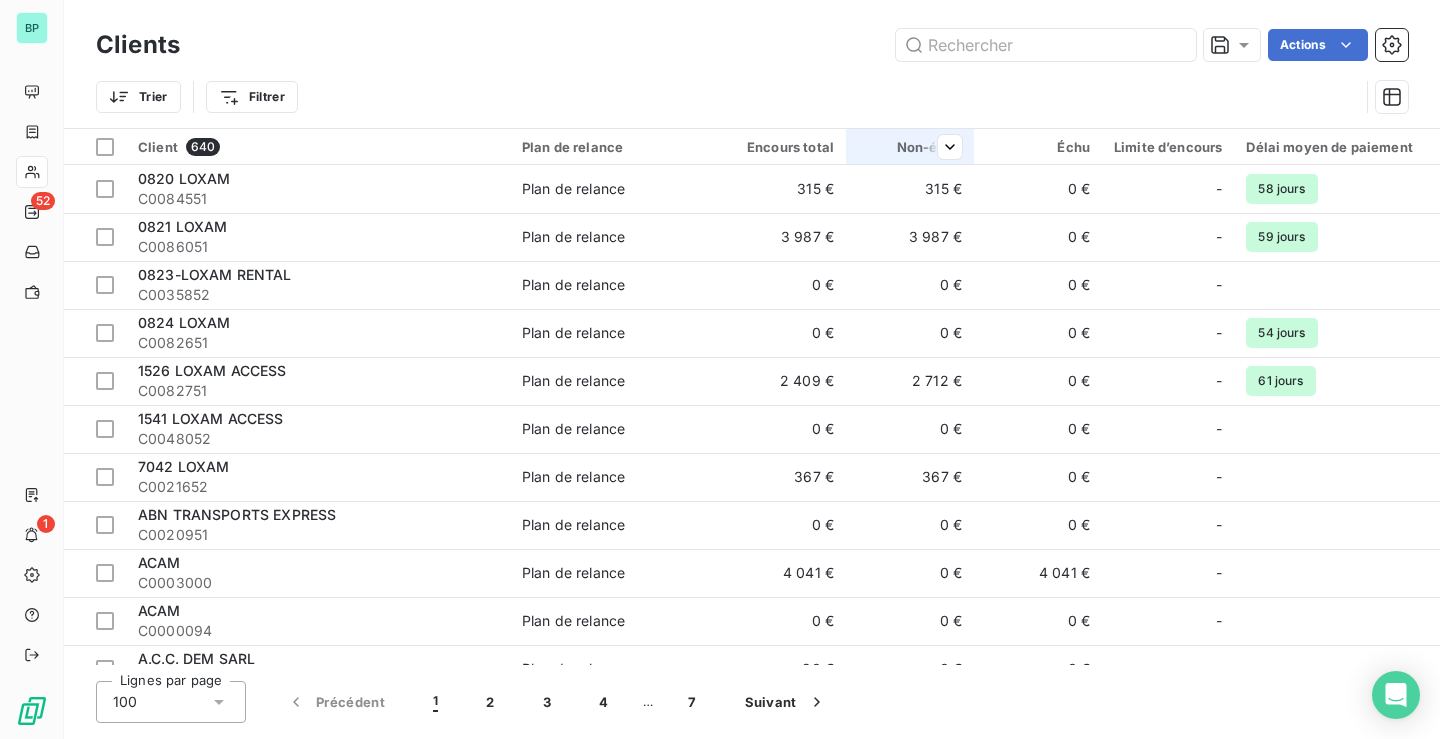 click at bounding box center [942, 147] 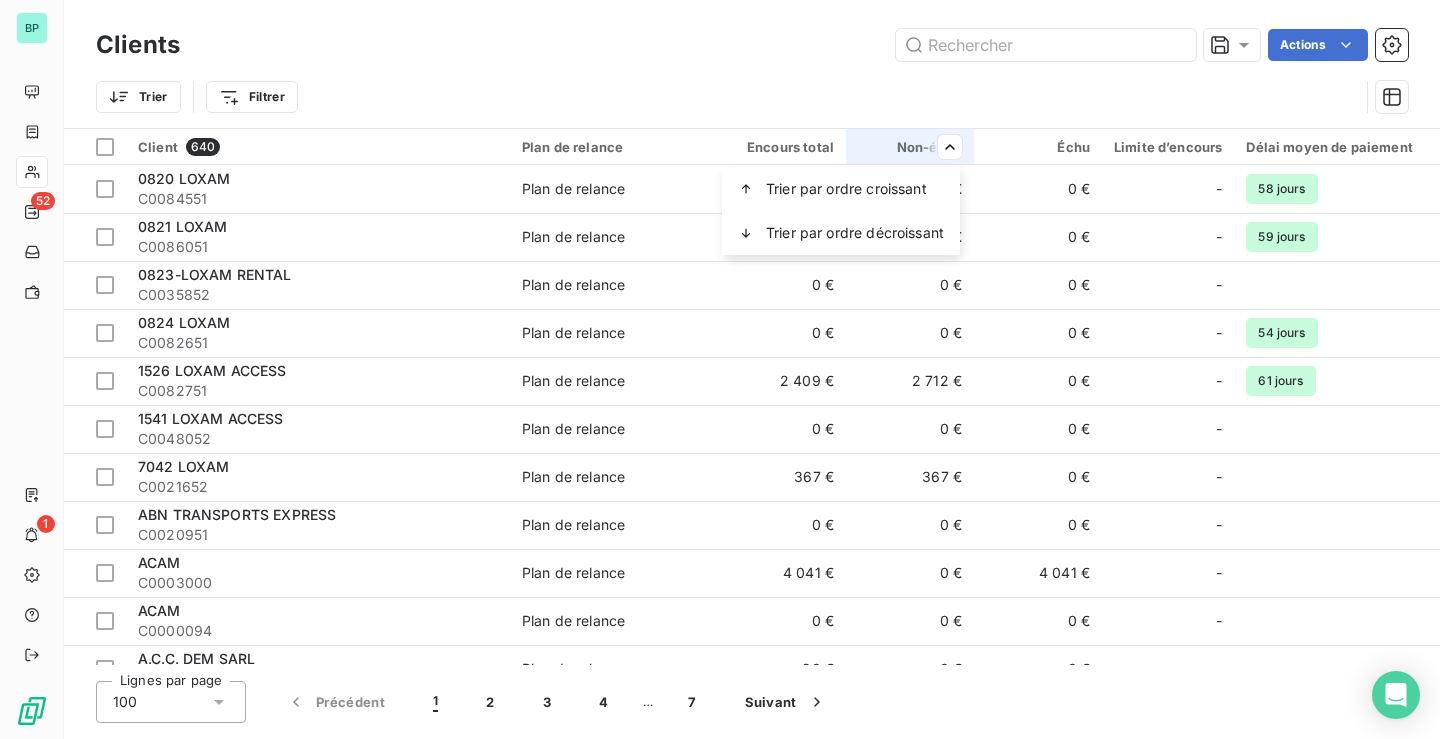 click on "BP 52 1 Clients Actions Trier Filtrer Client 640 Plan de relance Encours total Non-échu Échu Limite d’encours Délai moyen de paiement 0820 LOXAM  C0084551 Plan de relance [PRICE] [PRICE] 0 € - 58 jours 0821 LOXAM C0086051 Plan de relance [PRICE] [PRICE] 0 € - 59 jours 0823-LOXAM RENTAL C0035852 Plan de relance 0 € 0 € 0 € - 0824 LOXAM C0082651 Plan de relance 0 € 0 € 0 € - 54 jours 1526 LOXAM ACCESS C0082751 Plan de relance [PRICE] [PRICE] 0 € - 61 jours 1541 LOXAM ACCESS C0048052 Plan de relance 0 € 0 € 0 € - 7042 LOXAM  C0021652 Plan de relance [PRICE] [PRICE] 0 € - ABN TRANSPORTS EXPRESS C0020951 Plan de relance 0 € 0 € 0 € - ACAM C0003000 Plan de relance [PRICE] 0 € [PRICE] - ACAM C0000094 Plan de relance 0 € 0 € 0 € - A.C.C. DEM SARL C0042652 Plan de relance -[PRICE] 0 € 0 € - ACCES INDUSTRIE C0075652 Plan de relance [PRICE] [PRICE] 0 € - 40 jours A.J LOCATION C0026651 0 € - -" at bounding box center (720, 369) 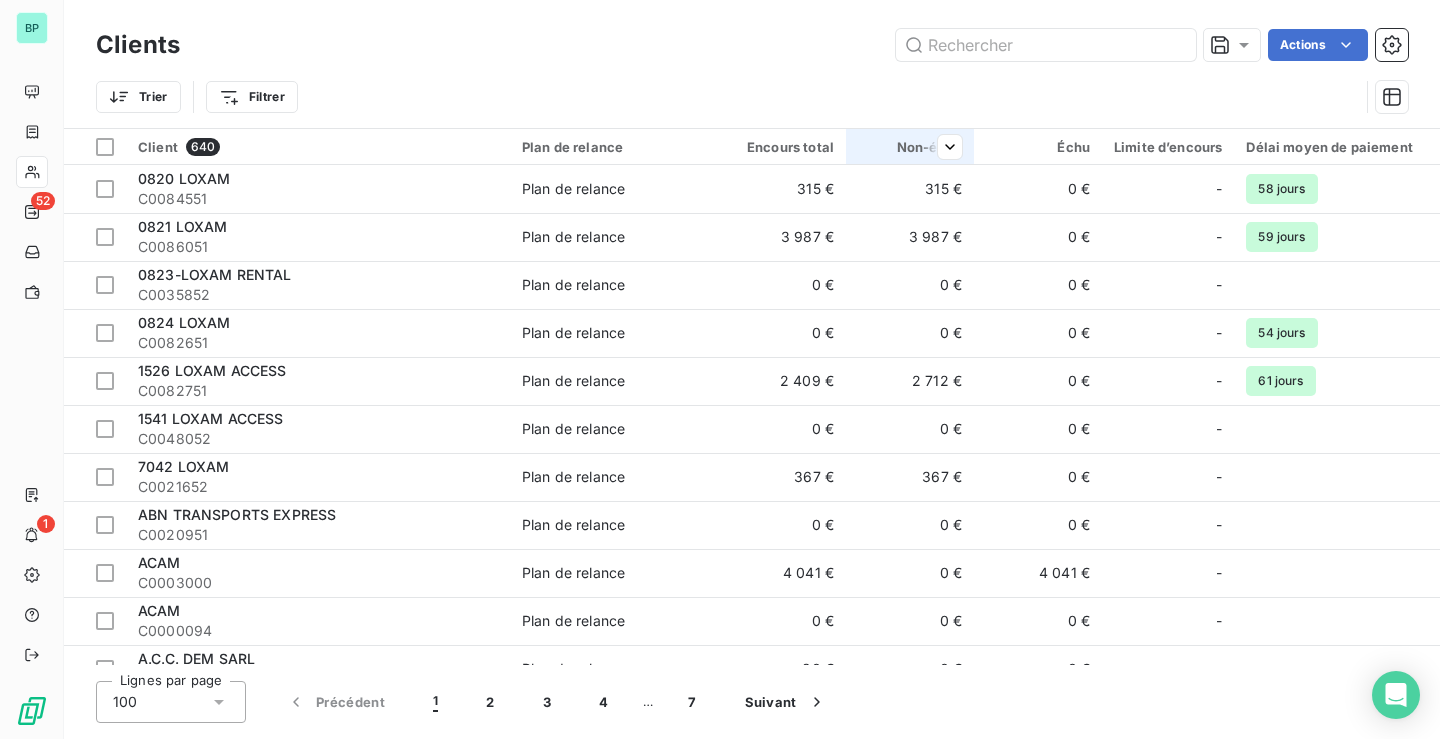 click on "Non-échu" at bounding box center (910, 147) 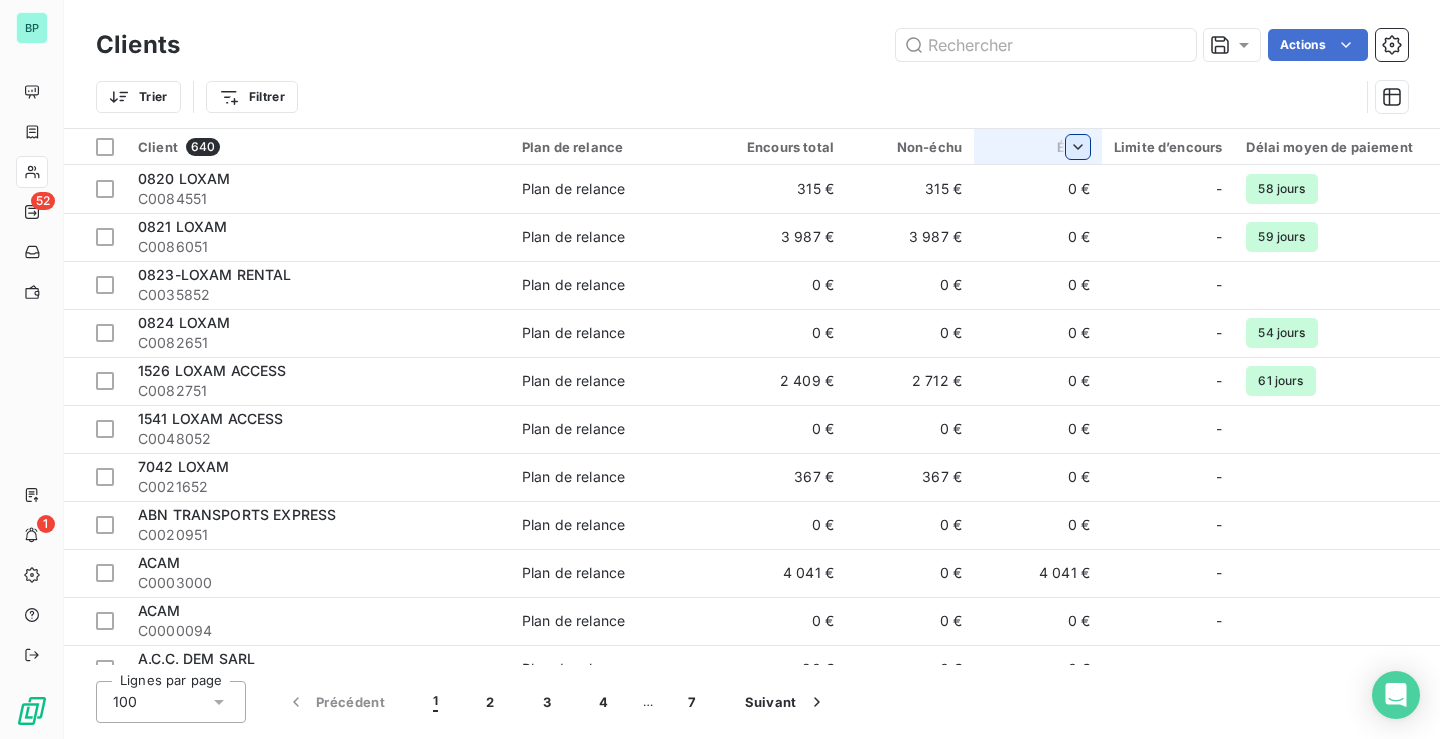click on "BP 52 1 Clients Actions Trier Filtrer Client 640 Plan de relance Encours total Non-échu Échu Limite d’encours Délai moyen de paiement 0820 LOXAM  C0084551 Plan de relance [PRICE] [PRICE] 0 € - 58 jours 0821 LOXAM C0086051 Plan de relance [PRICE] [PRICE] 0 € - 59 jours 0823-LOXAM RENTAL C0035852 Plan de relance 0 € 0 € 0 € - 0824 LOXAM C0082651 Plan de relance 0 € 0 € 0 € - 54 jours 1526 LOXAM ACCESS C0082751 Plan de relance [PRICE] [PRICE] 0 € - 61 jours 1541 LOXAM ACCESS C0048052 Plan de relance 0 € 0 € 0 € - 7042 LOXAM  C0021652 Plan de relance [PRICE] [PRICE] 0 € - ABN TRANSPORTS EXPRESS C0020951 Plan de relance 0 € 0 € 0 € - ACAM C0003000 Plan de relance [PRICE] 0 € [PRICE] - ACAM C0000094 Plan de relance 0 € 0 € 0 € - A.C.C. DEM SARL C0042652 Plan de relance -[PRICE] 0 € 0 € - ACCES INDUSTRIE C0075652 Plan de relance [PRICE] [PRICE] 0 € - 40 jours A.J LOCATION C0026651 0 € - -" at bounding box center (720, 369) 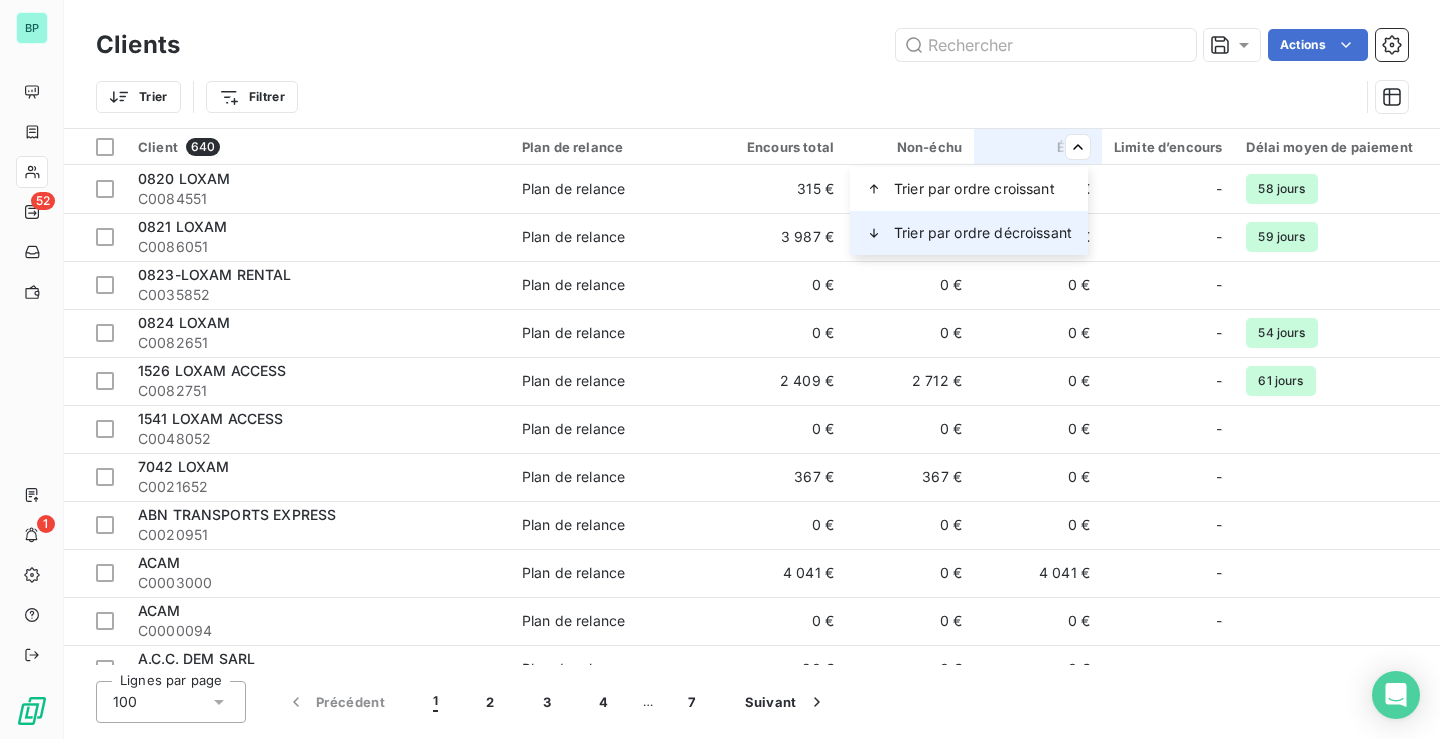 click on "Trier par ordre décroissant" at bounding box center (983, 233) 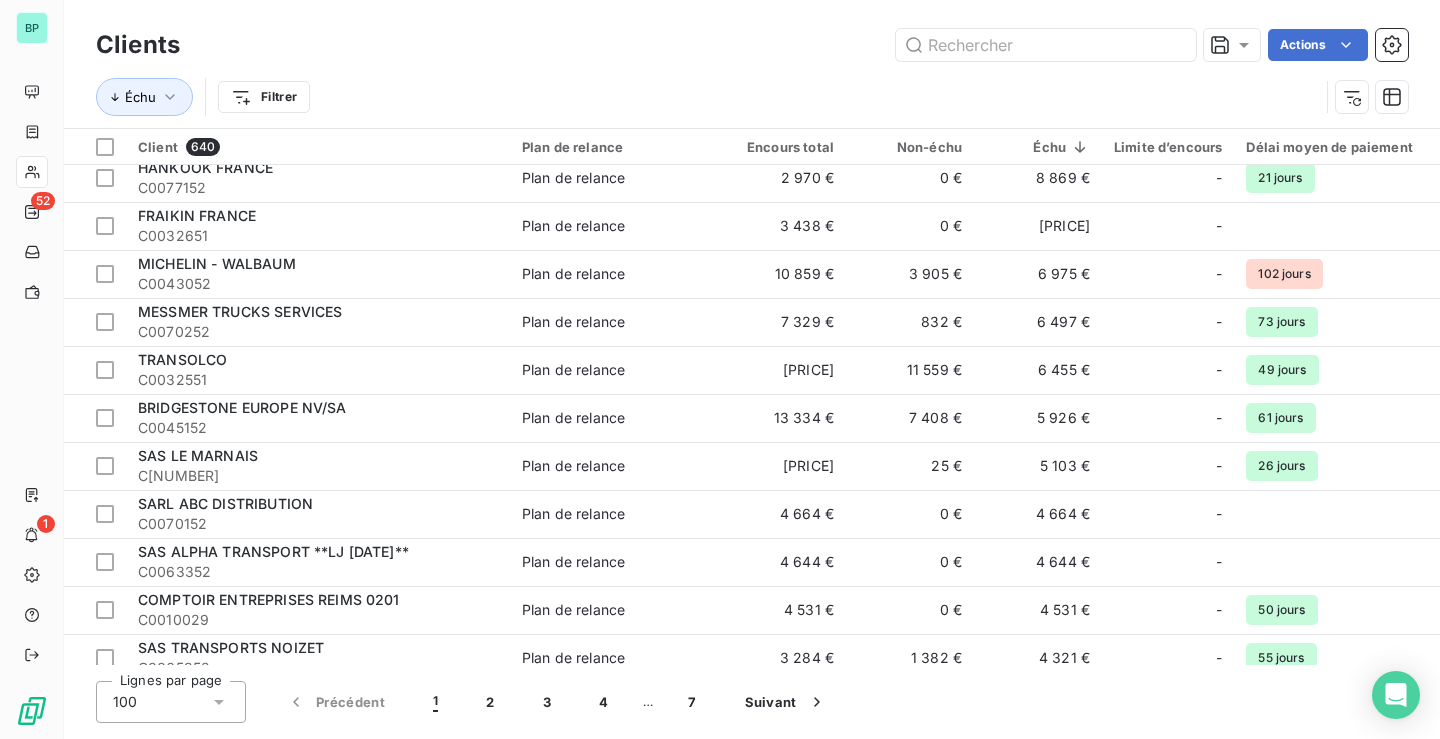 scroll, scrollTop: 300, scrollLeft: 0, axis: vertical 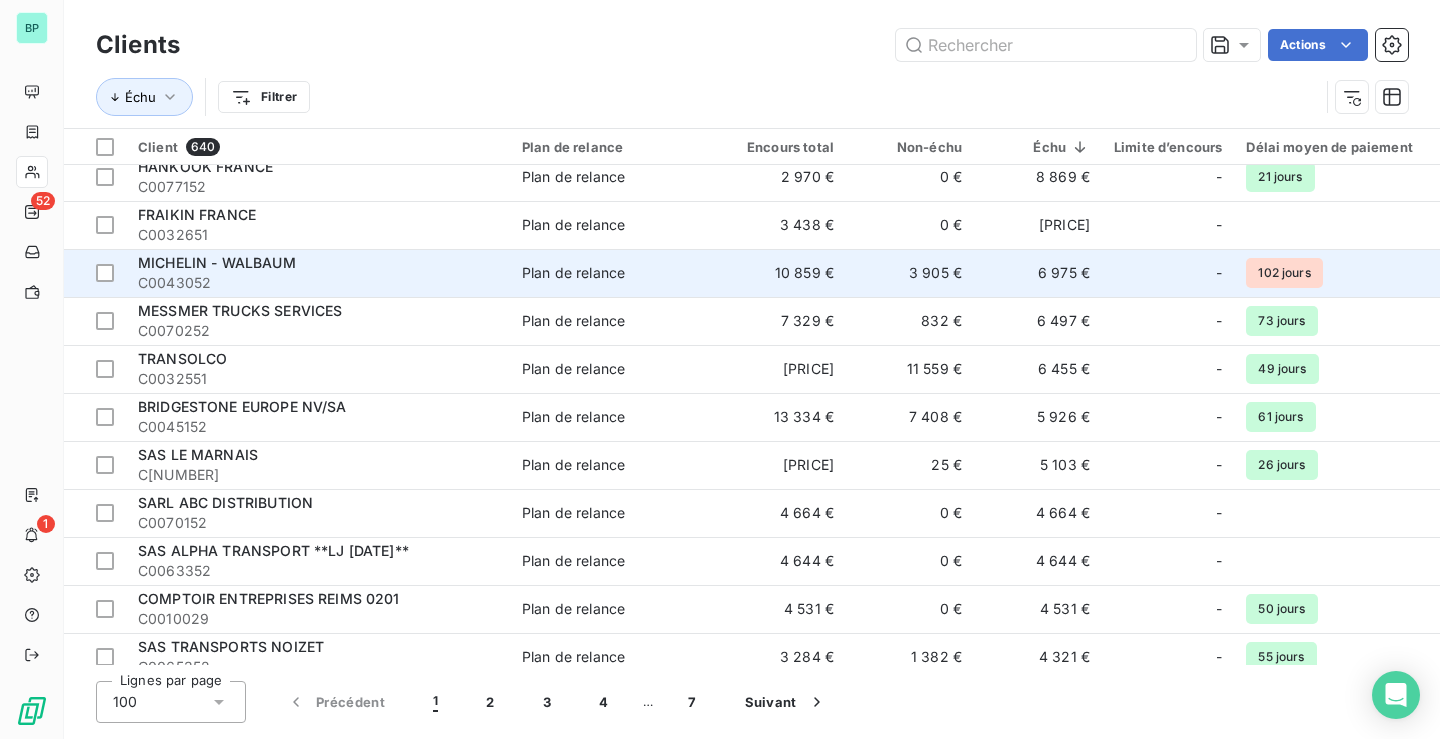 click on "10 859 €" at bounding box center [782, 273] 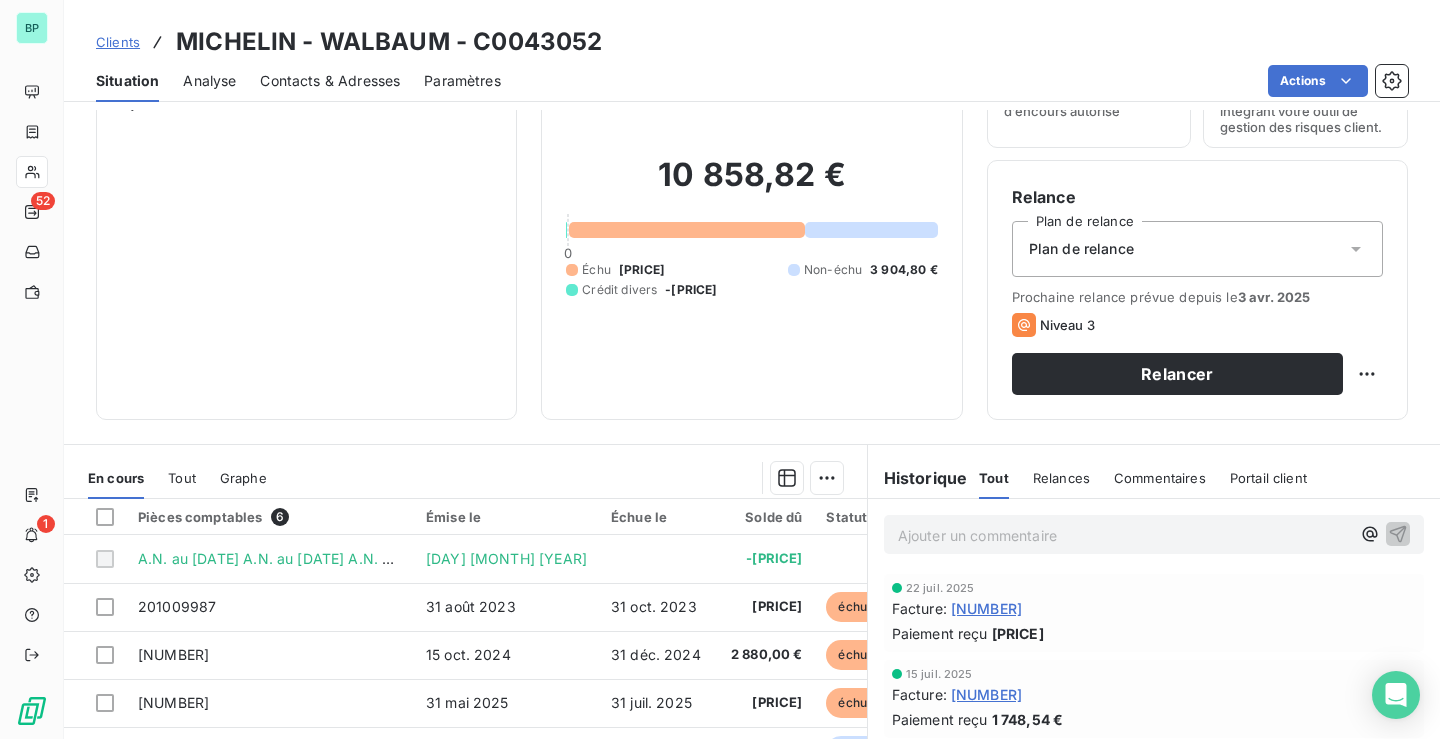 scroll, scrollTop: 317, scrollLeft: 0, axis: vertical 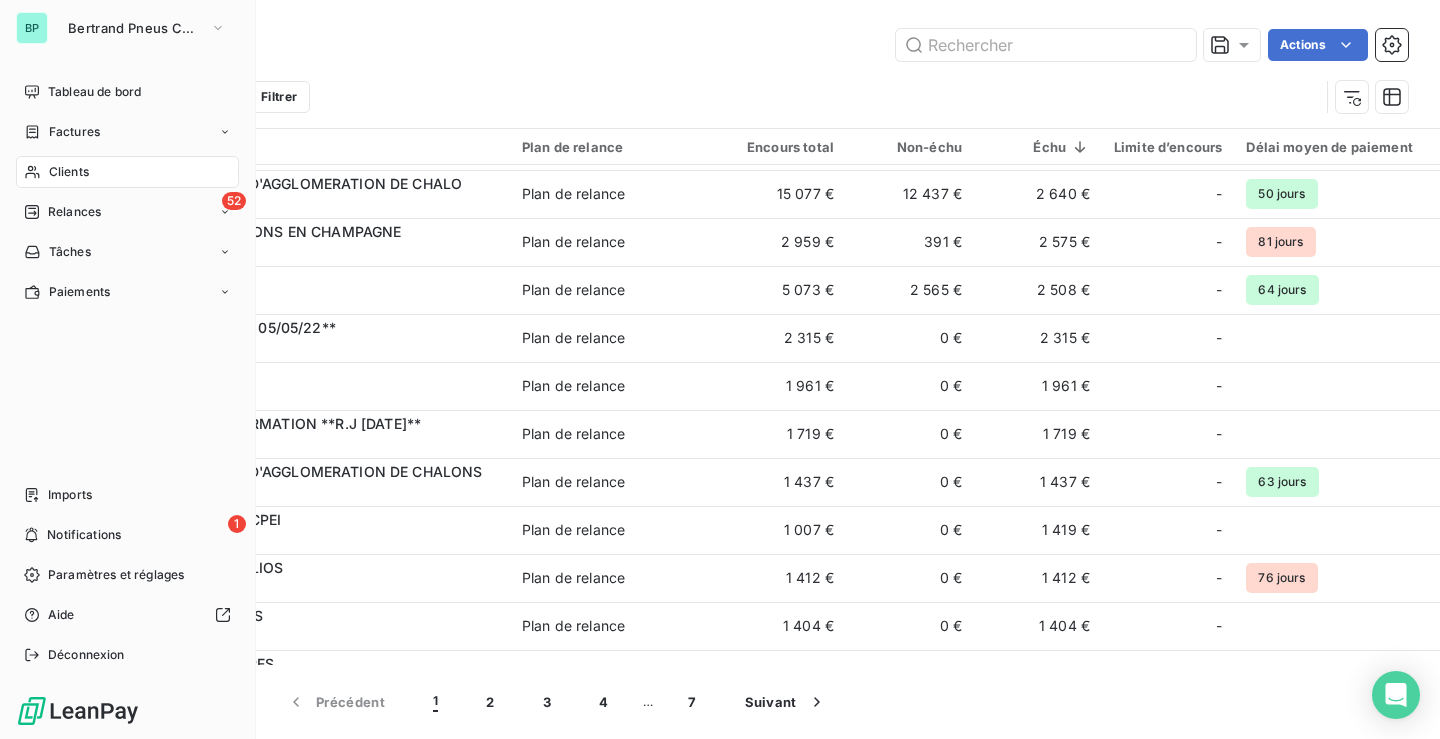 click on "BP" at bounding box center [32, 28] 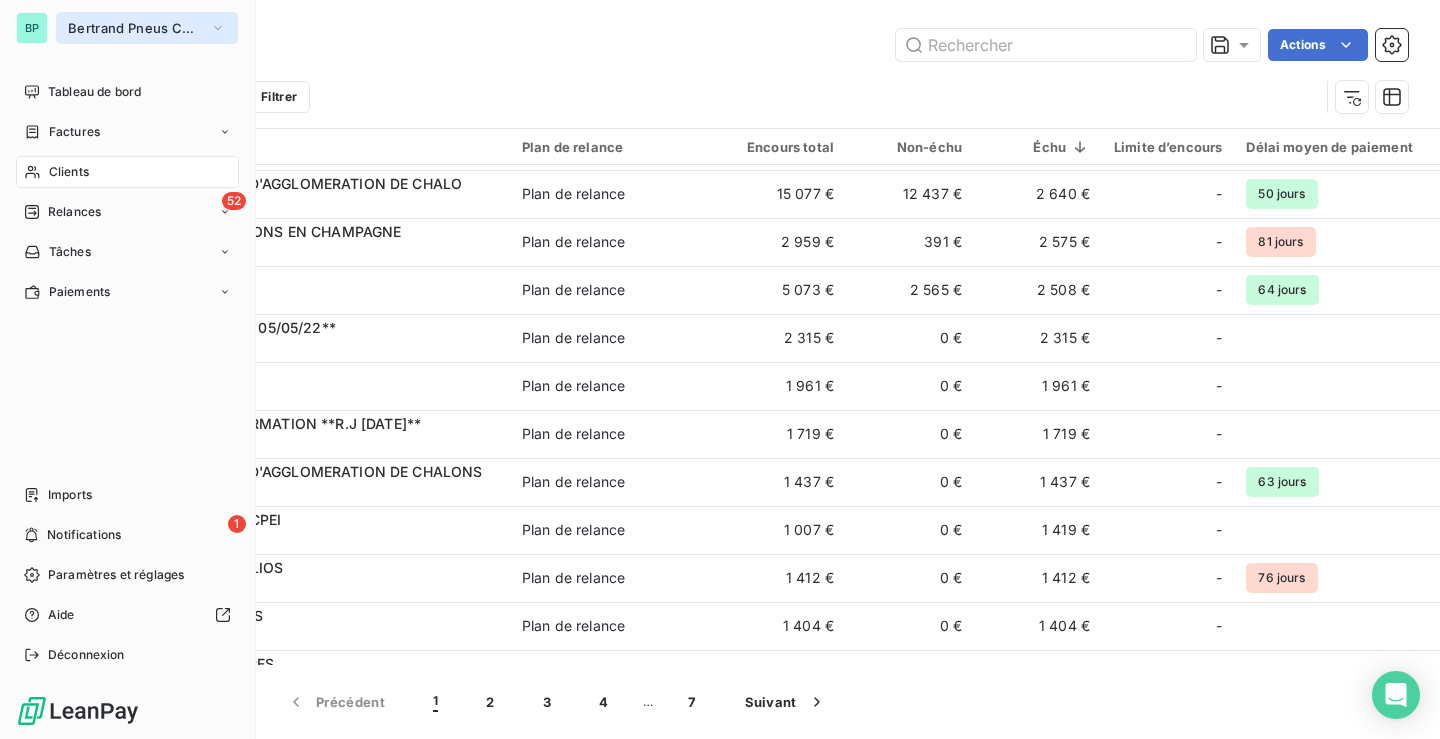 click on "Bertrand Pneus Champagne" at bounding box center (135, 28) 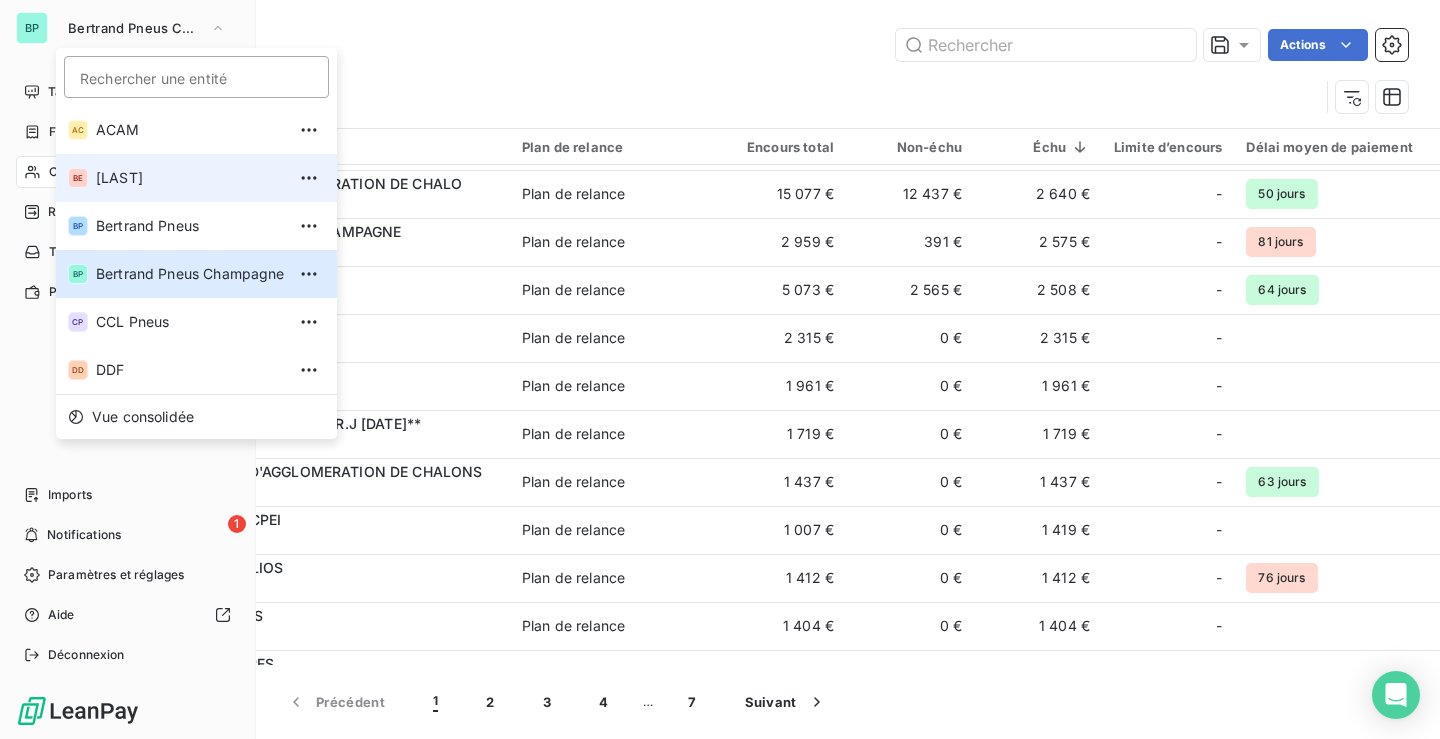 click on "[LAST]" at bounding box center [190, 178] 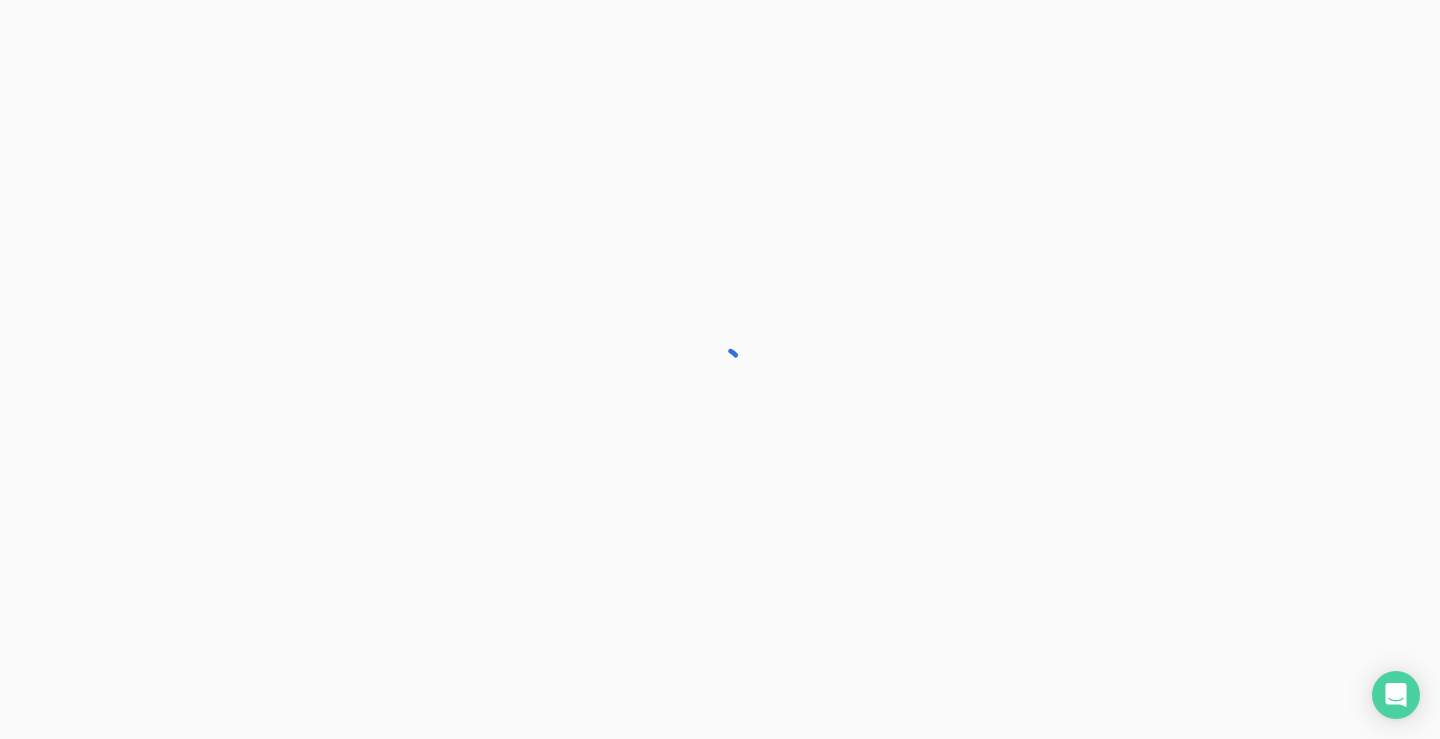 scroll, scrollTop: 0, scrollLeft: 0, axis: both 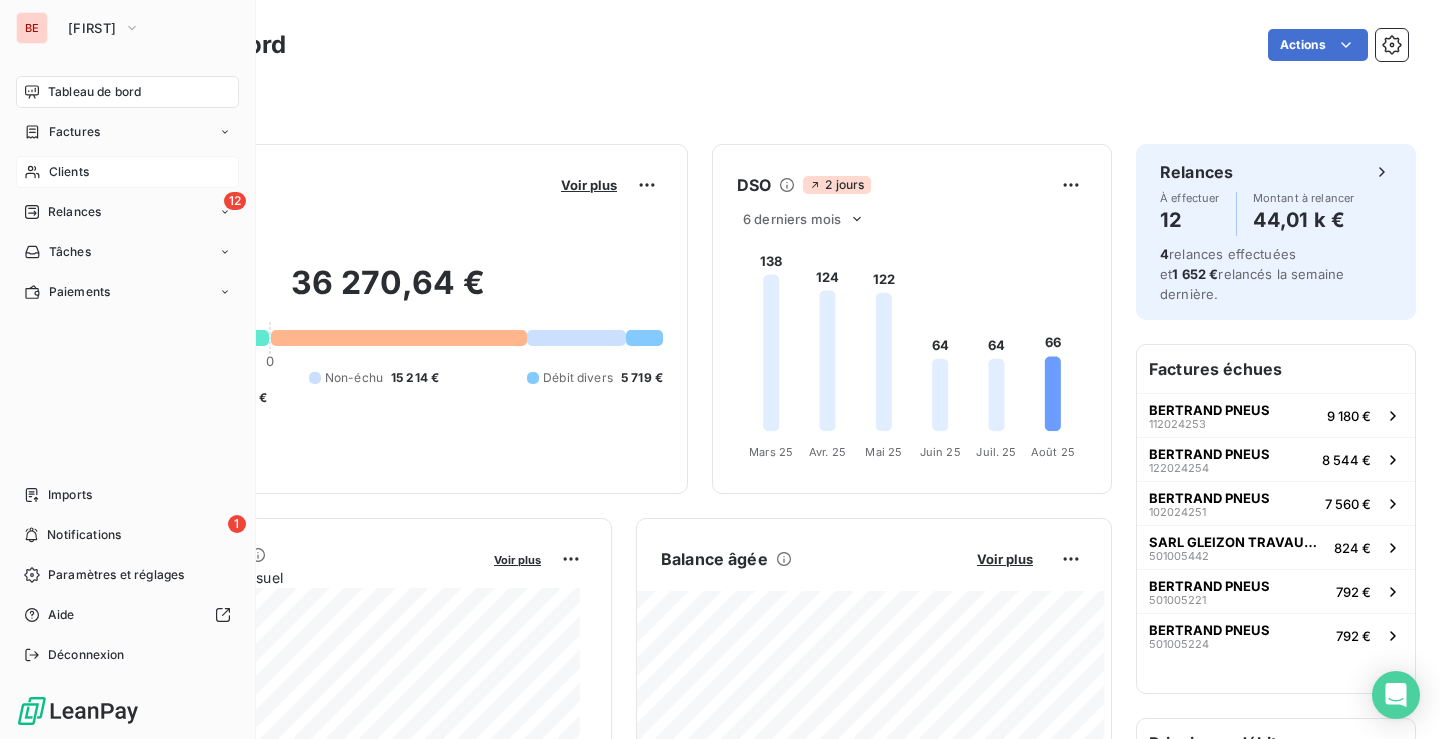 click on "Clients" at bounding box center [69, 172] 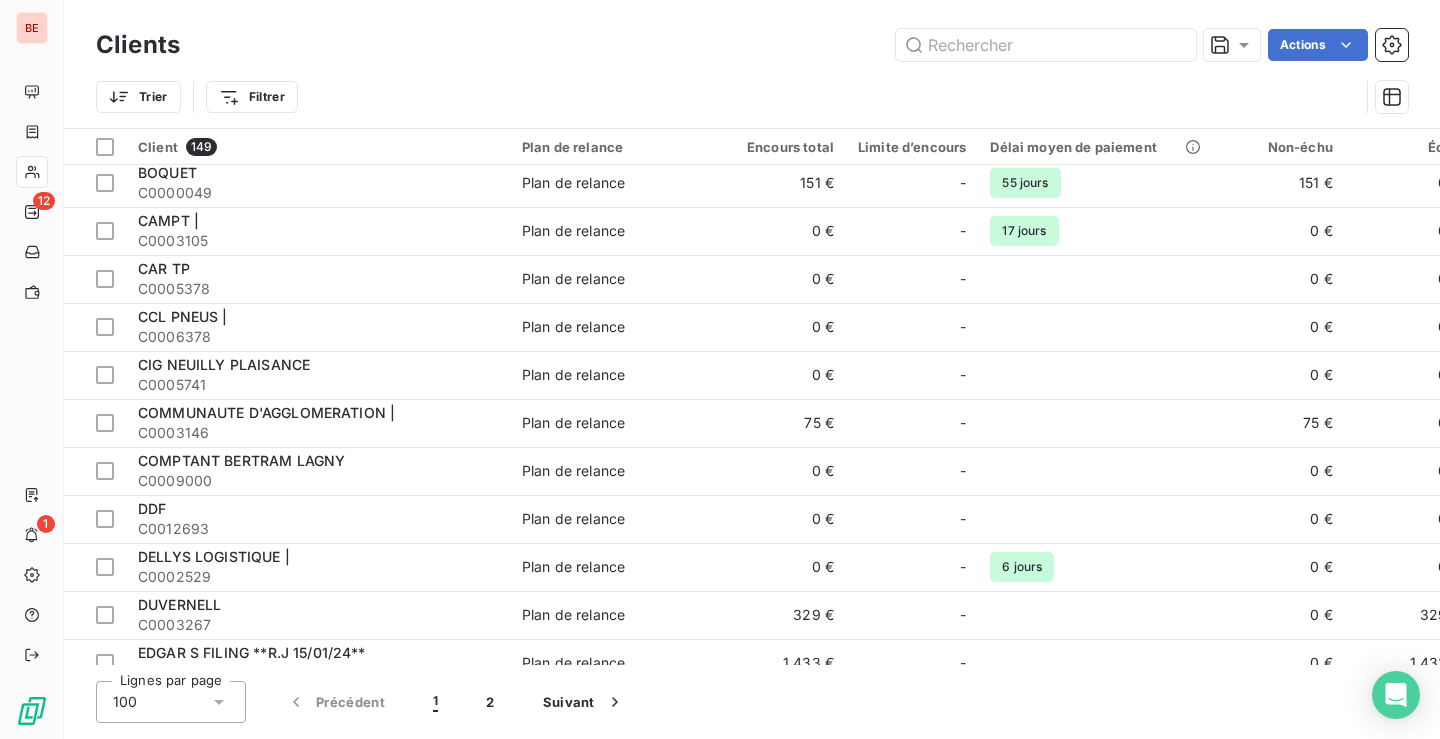 scroll, scrollTop: 900, scrollLeft: 0, axis: vertical 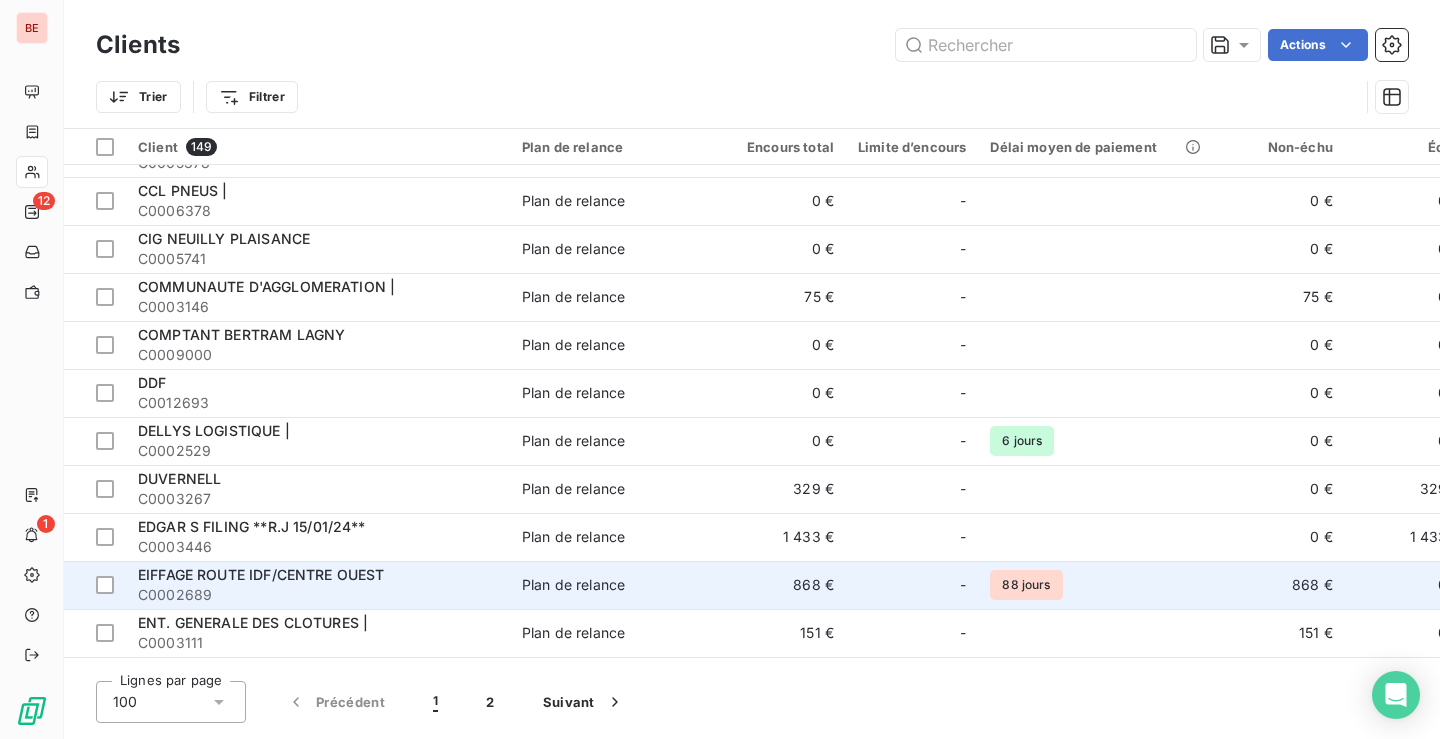 click on "EIFFAGE ROUTE IDF/CENTRE OUEST" at bounding box center [261, 574] 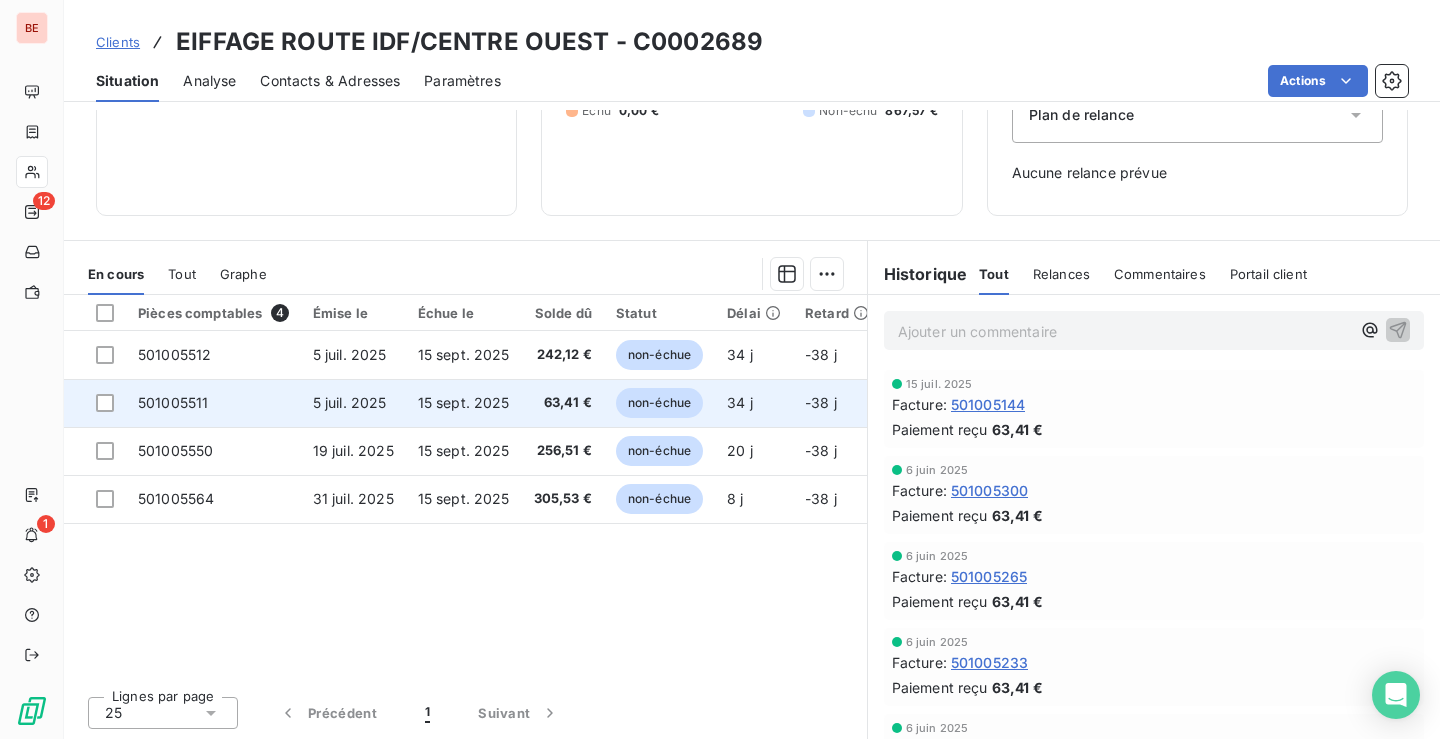 scroll, scrollTop: 247, scrollLeft: 0, axis: vertical 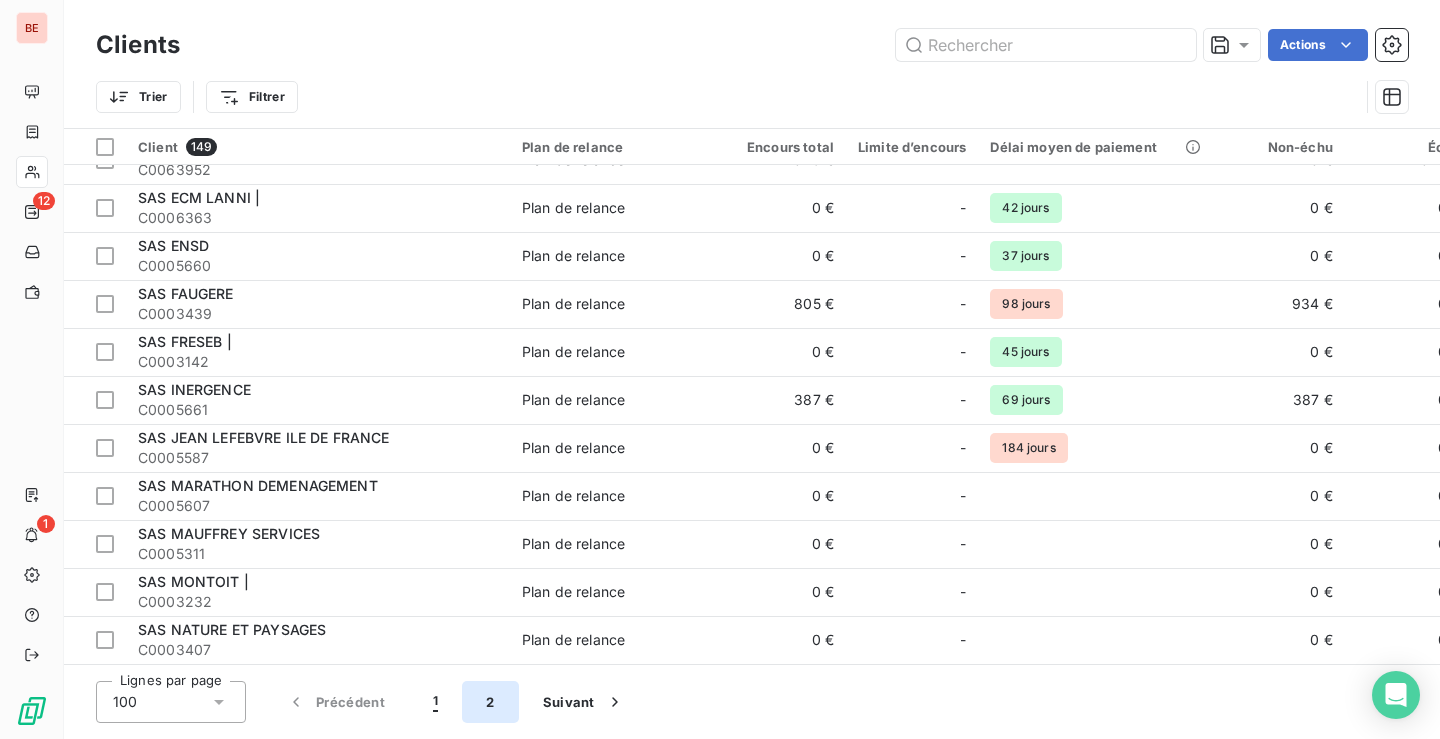 click on "2" at bounding box center (490, 702) 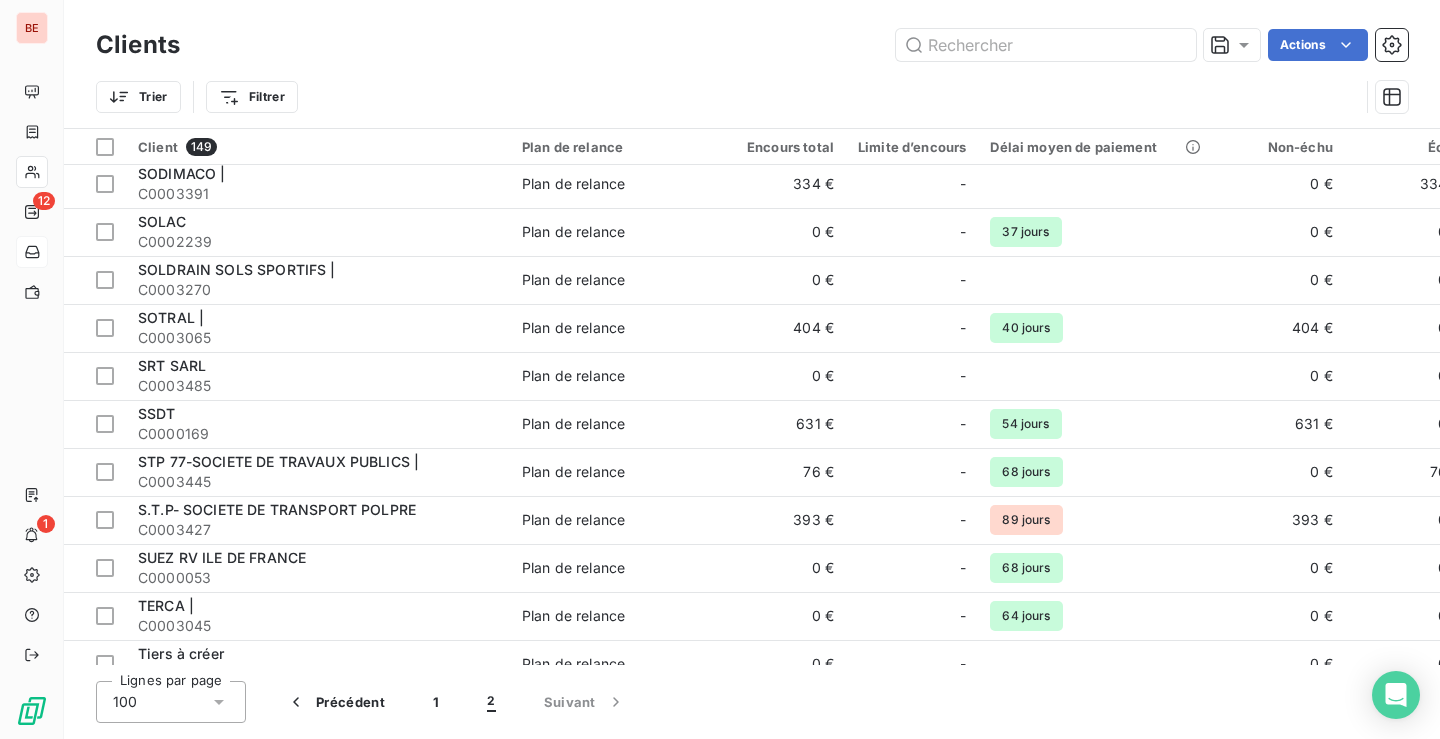 scroll, scrollTop: 1300, scrollLeft: 0, axis: vertical 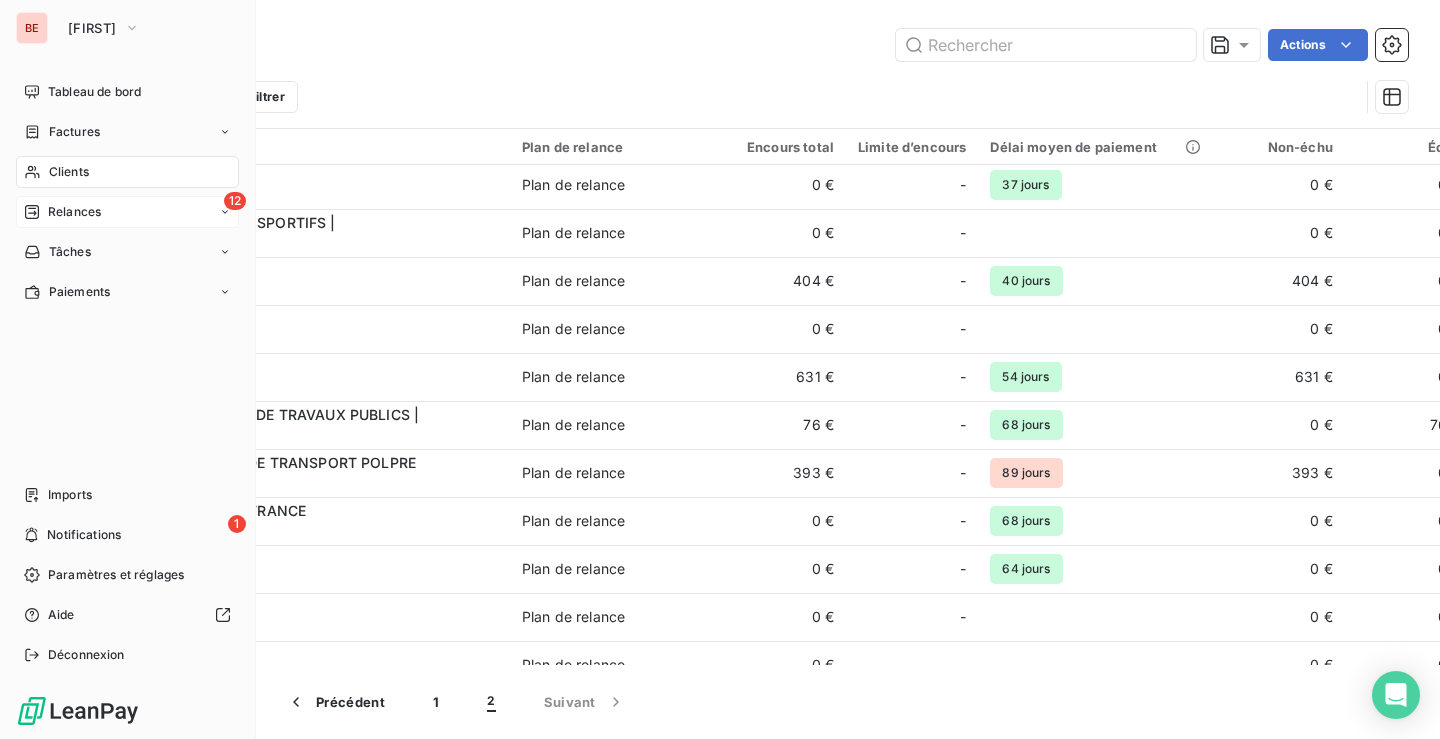click on "Relances" at bounding box center [62, 212] 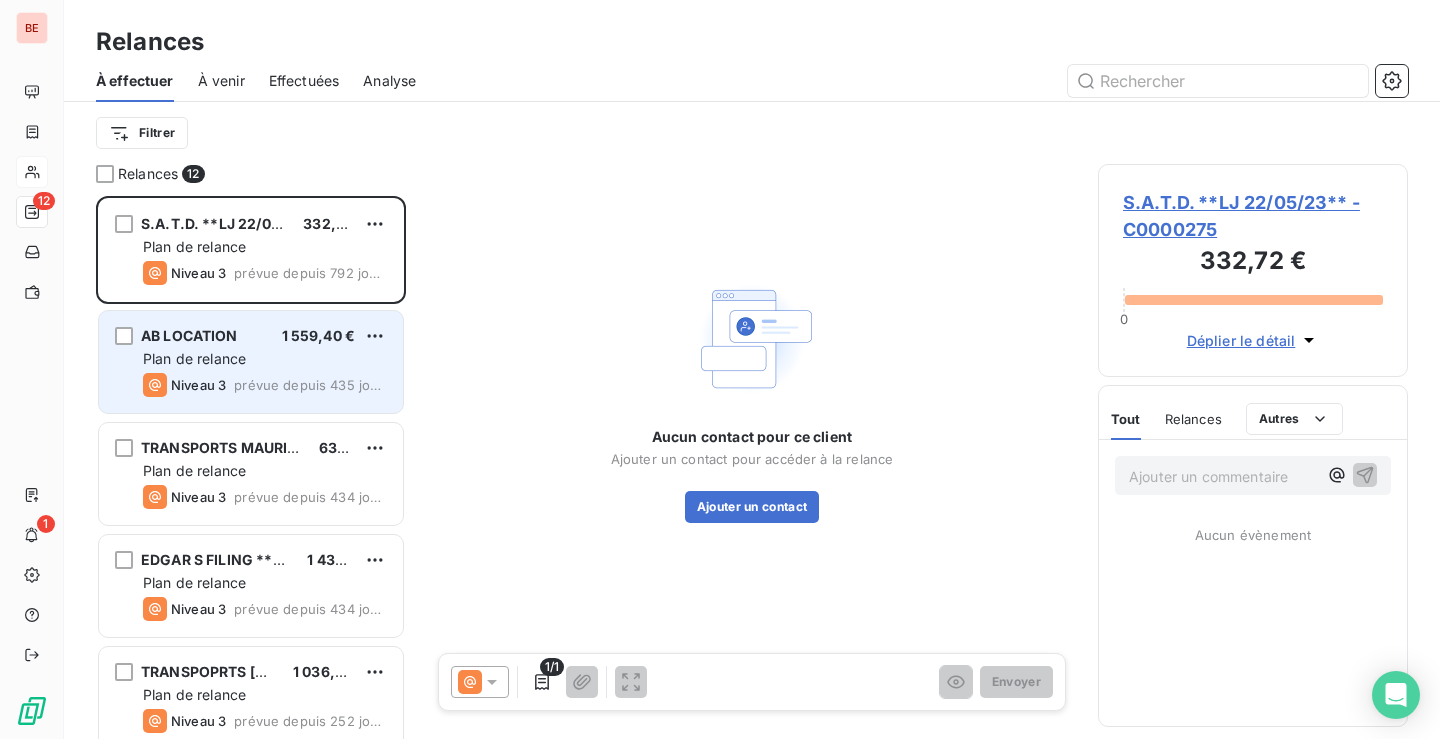 scroll, scrollTop: 16, scrollLeft: 16, axis: both 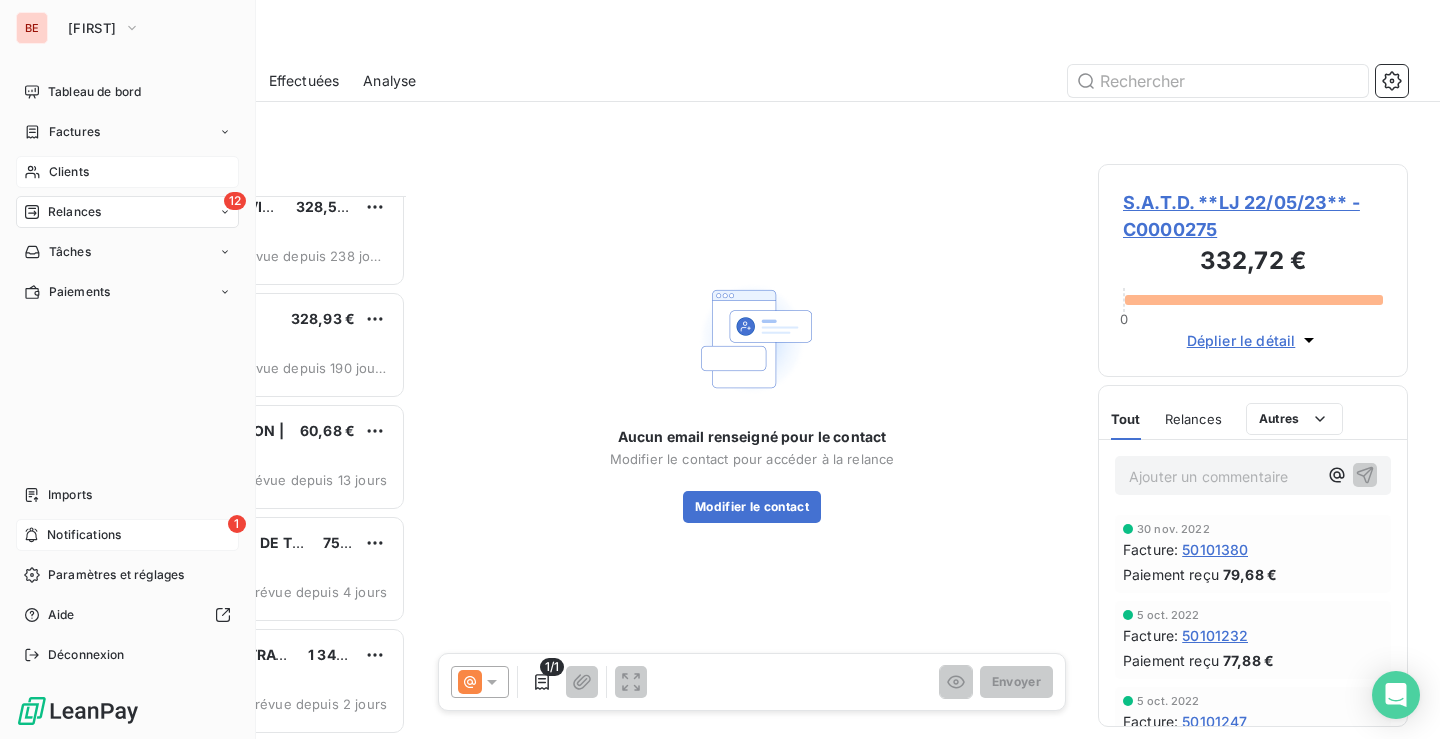 click on "Notifications" at bounding box center (84, 535) 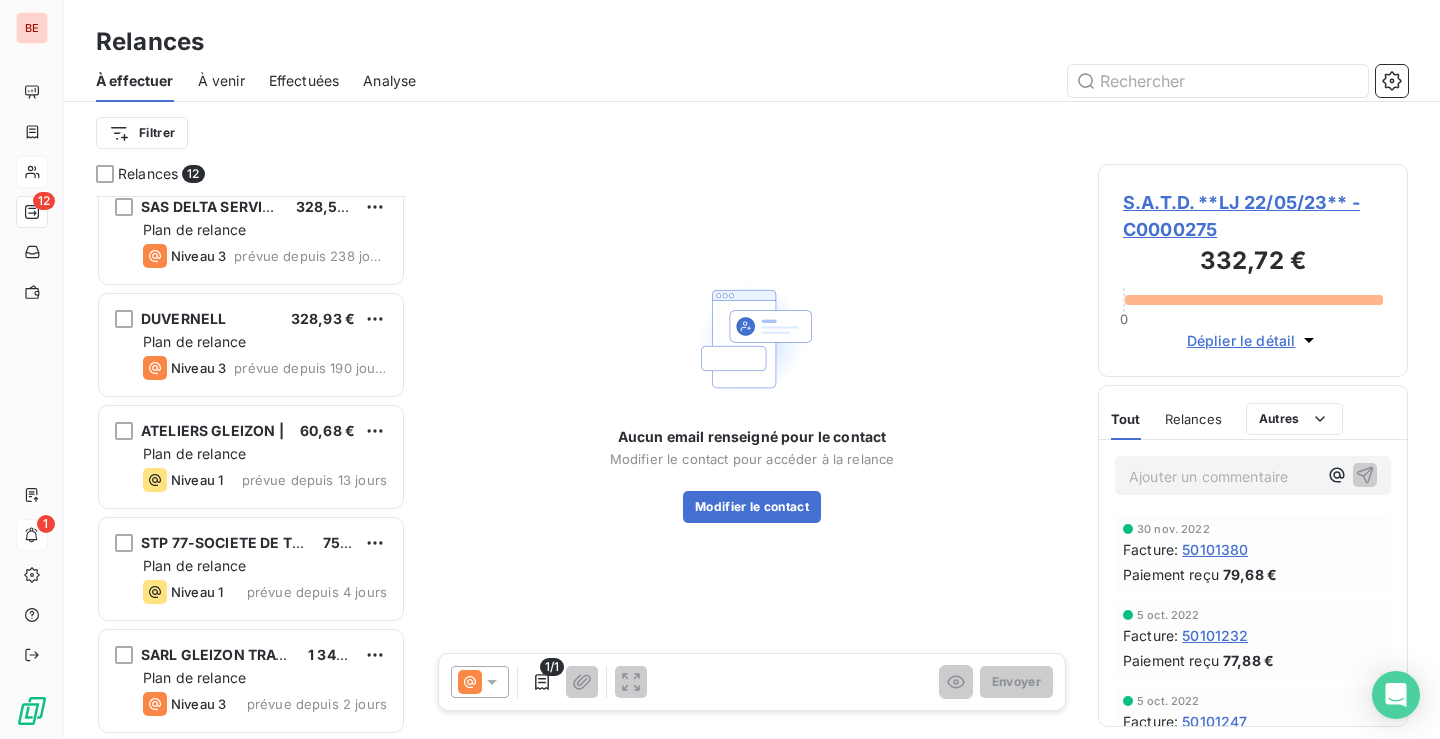 drag, startPoint x: 429, startPoint y: 256, endPoint x: 638, endPoint y: 183, distance: 221.38202 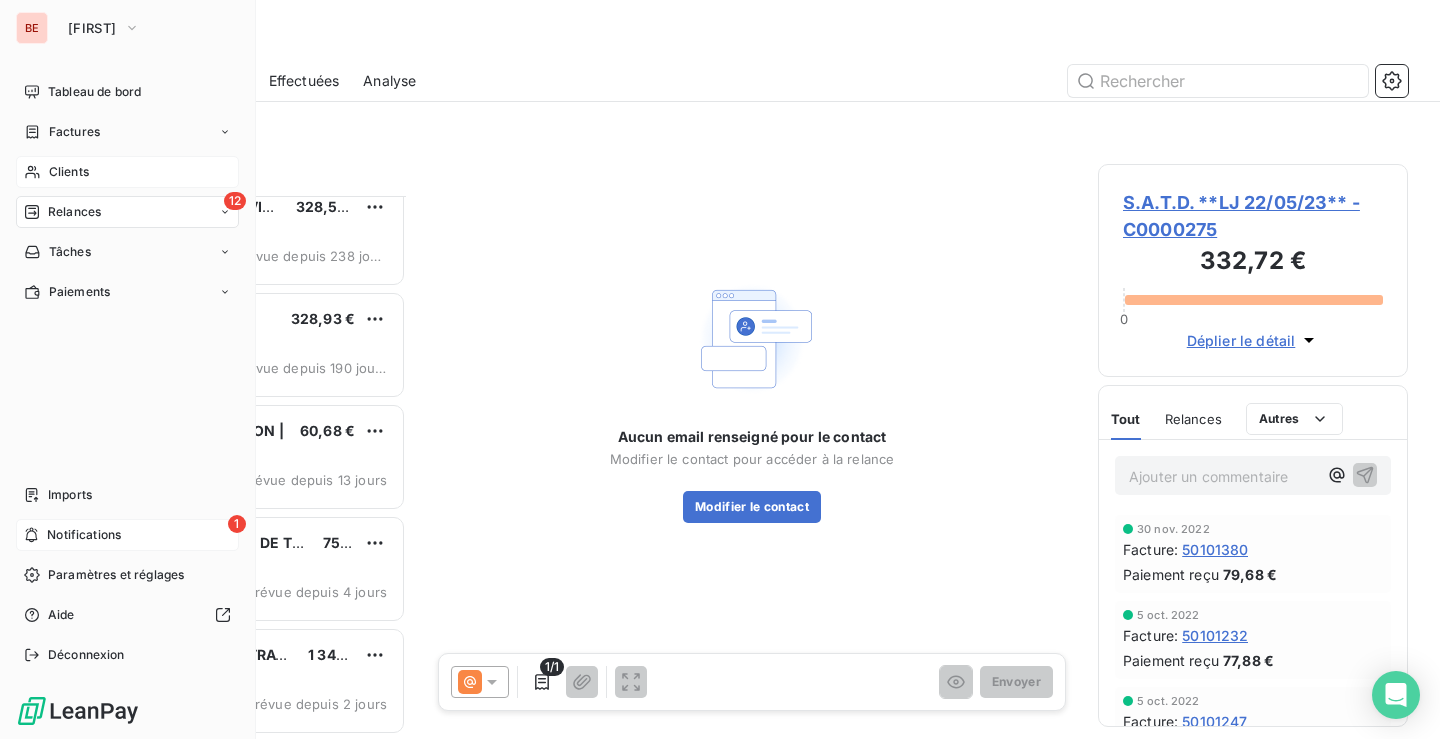 click on "Relances" at bounding box center [74, 212] 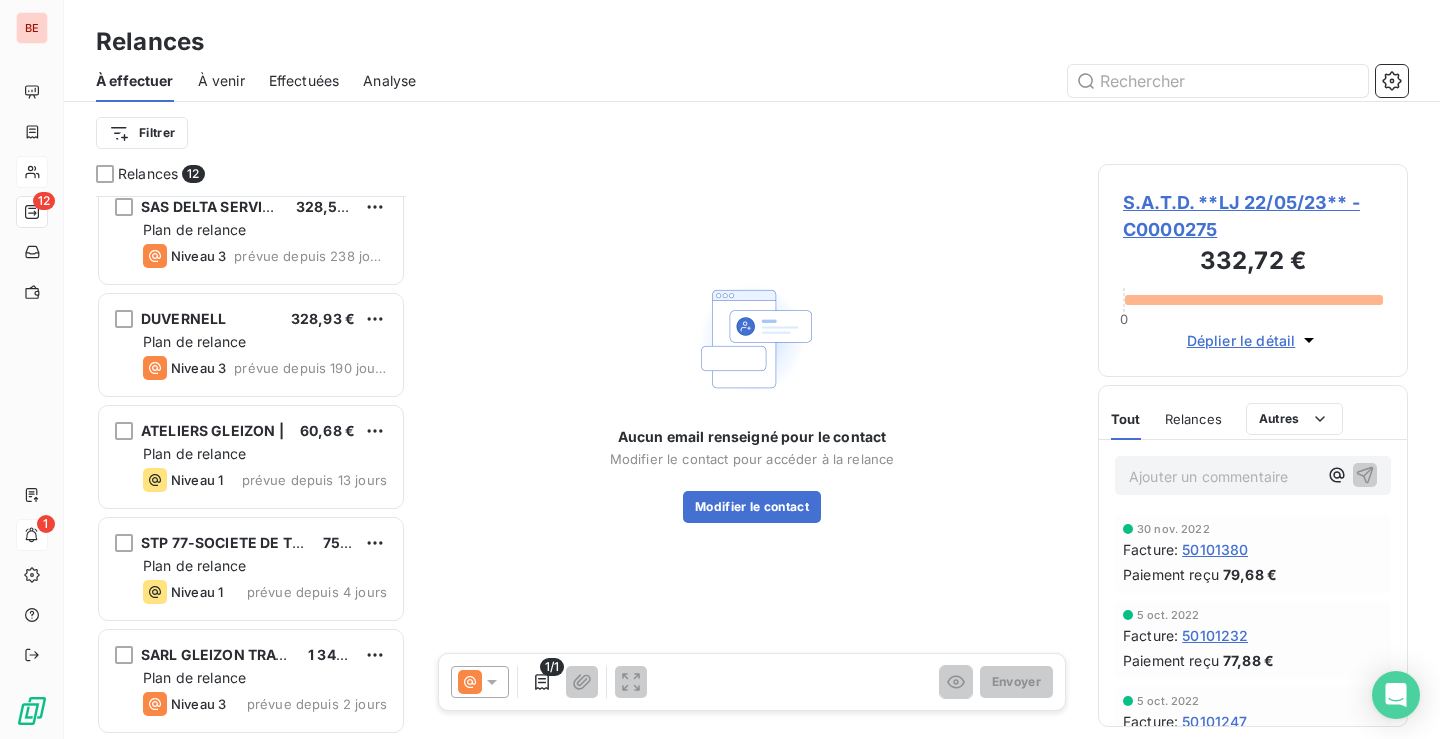 click 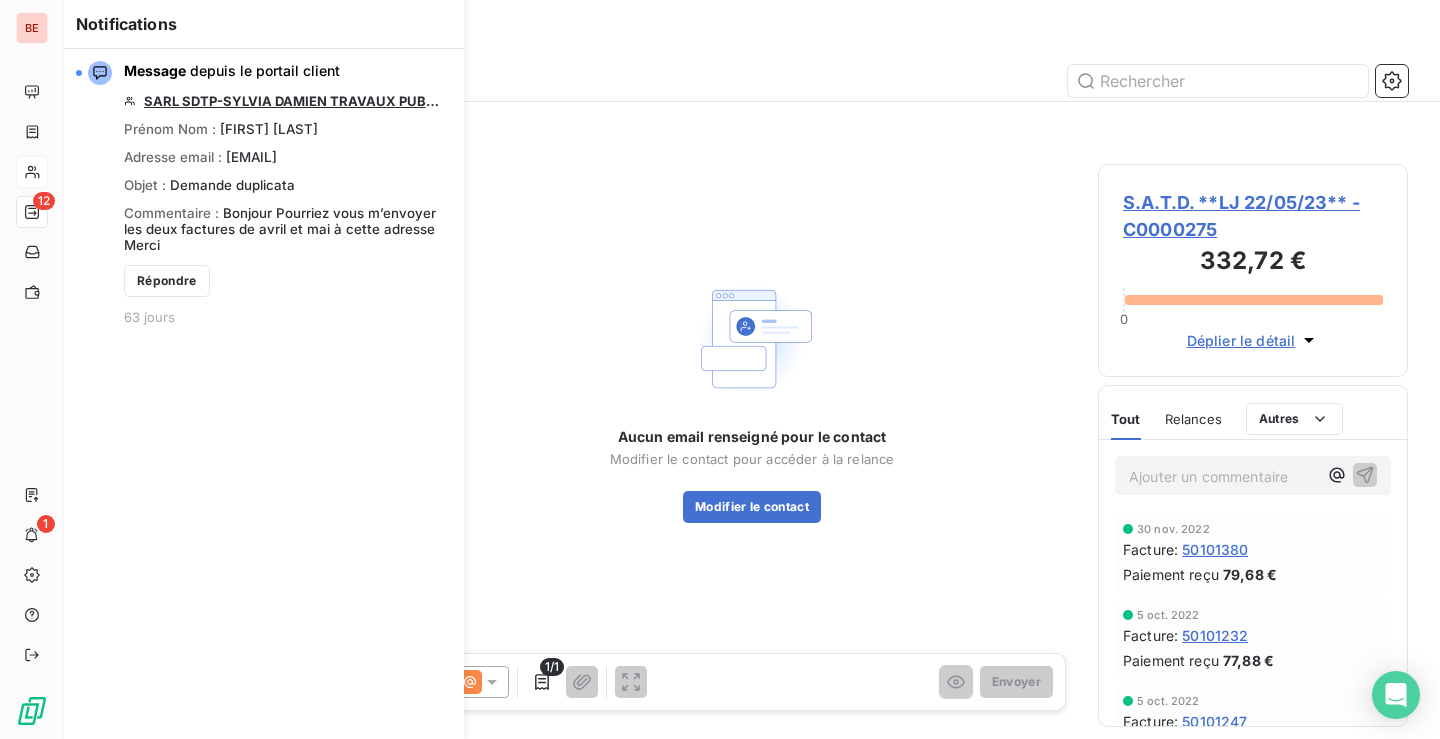 click on "Filtrer" at bounding box center [752, 133] 